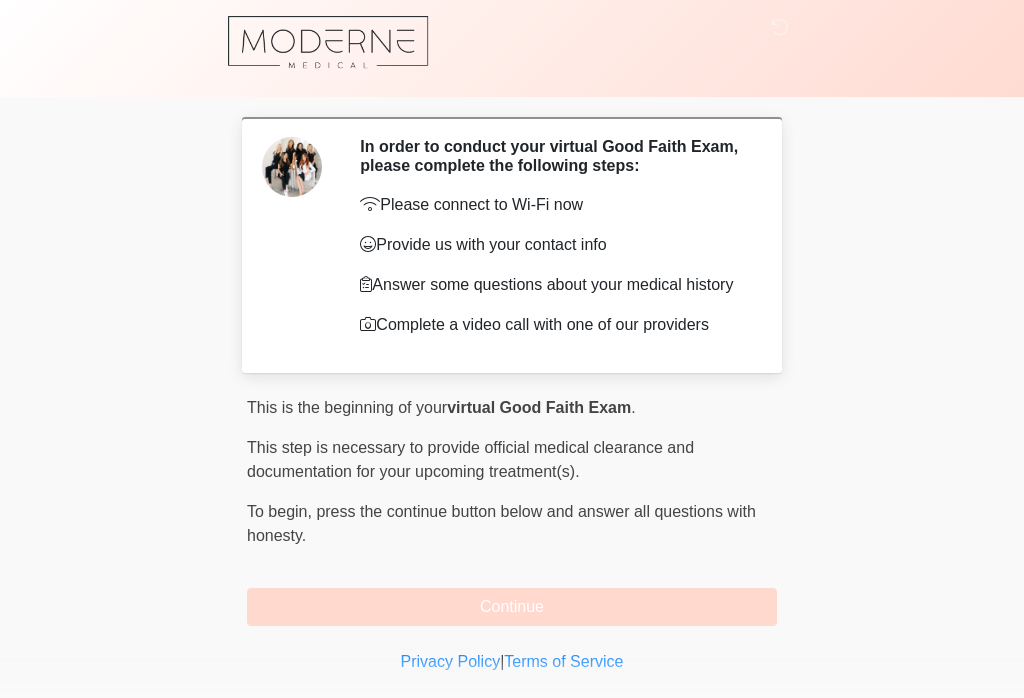 scroll, scrollTop: 12, scrollLeft: 0, axis: vertical 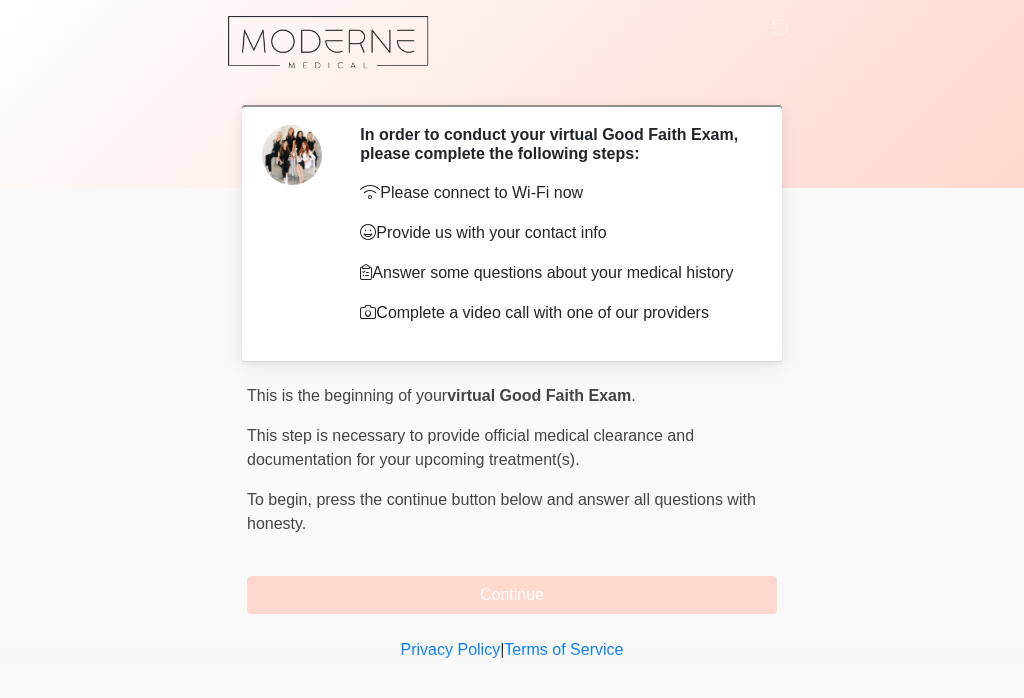 click on "Continue" at bounding box center (512, 595) 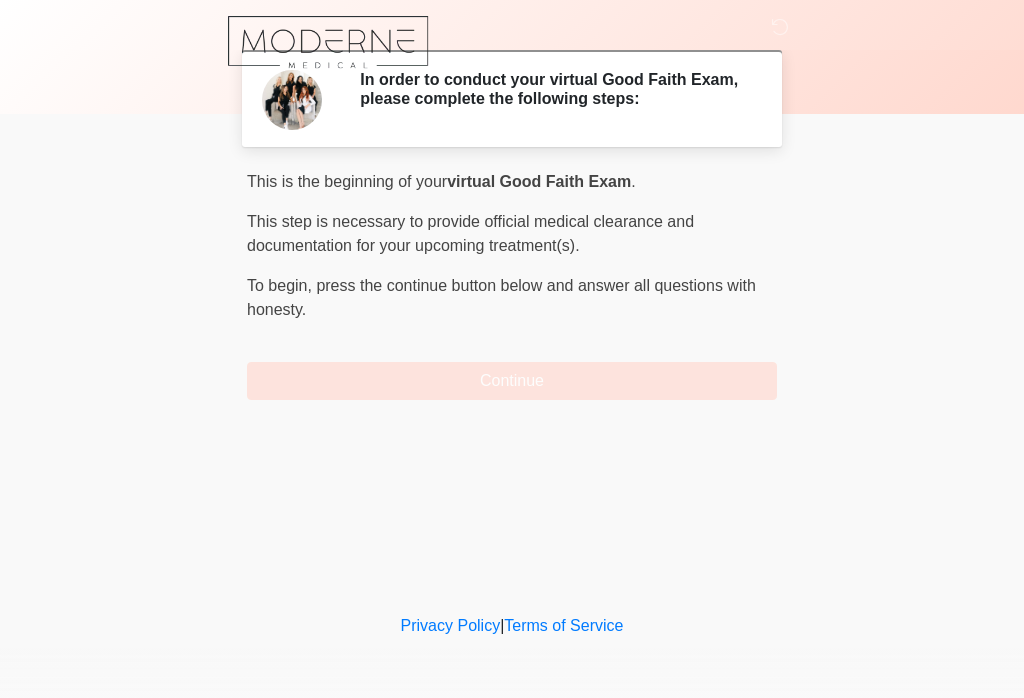 scroll, scrollTop: 0, scrollLeft: 0, axis: both 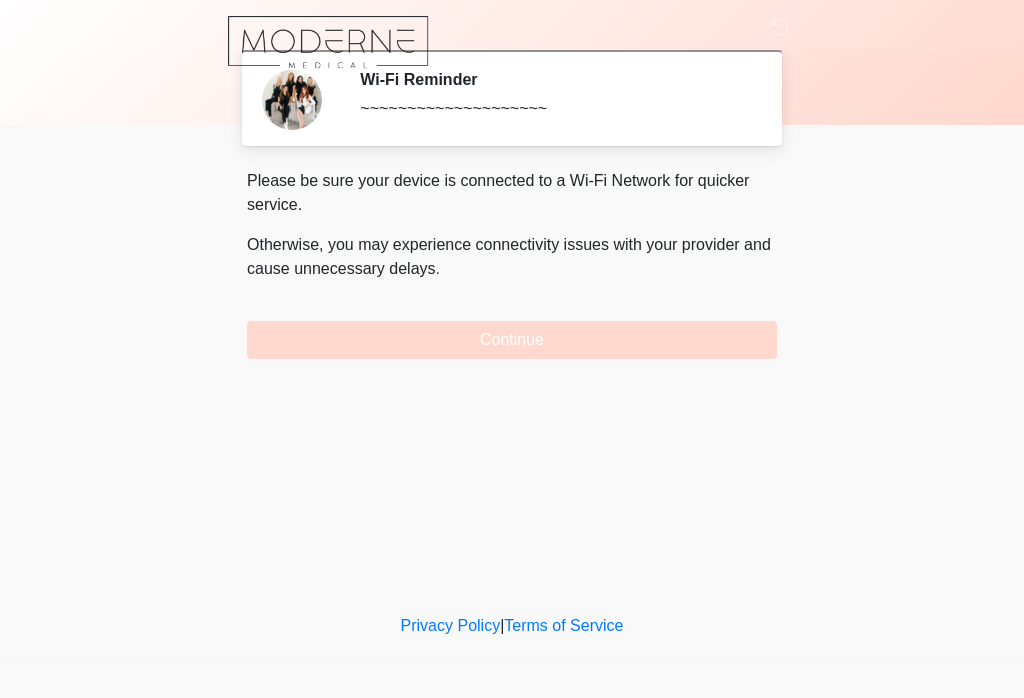 click on "Continue" at bounding box center (512, 340) 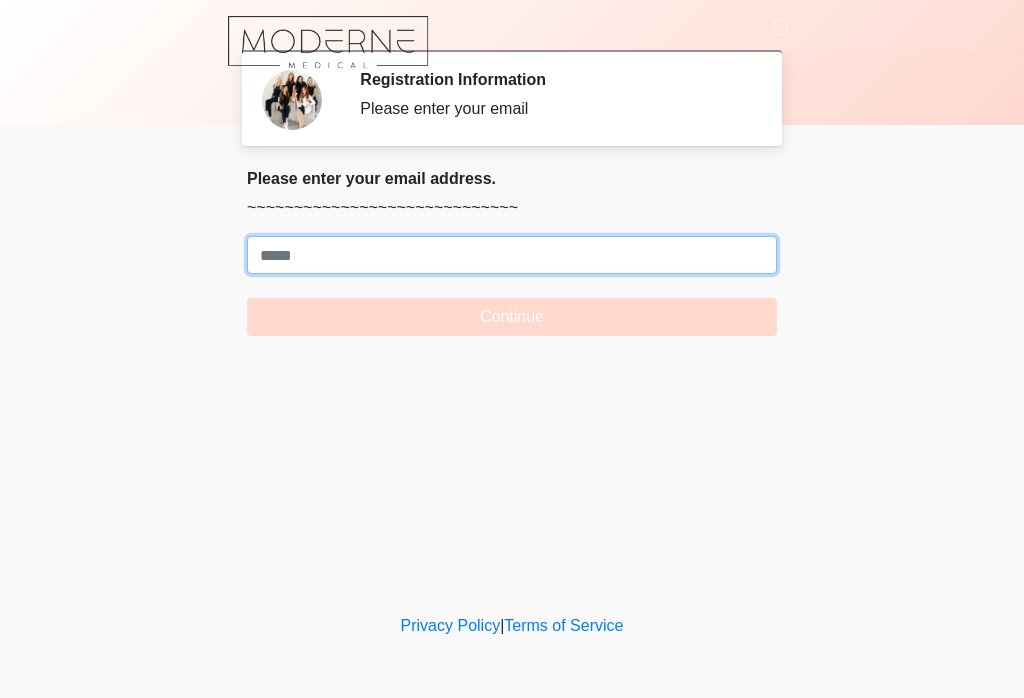 click on "Where should we email your treatment plan?" at bounding box center [512, 255] 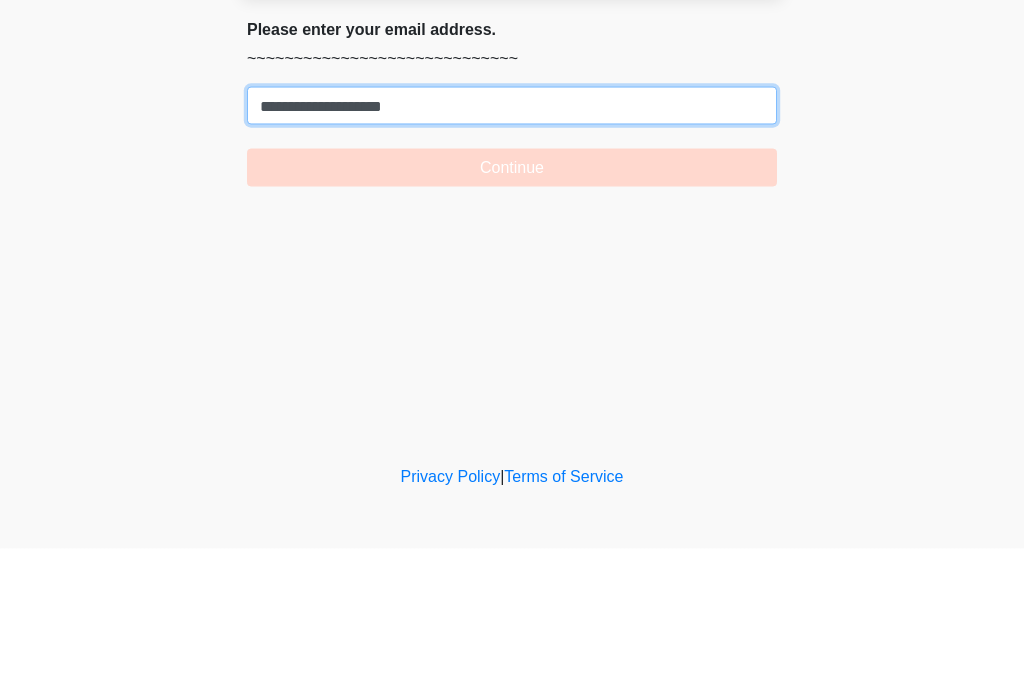 type on "**********" 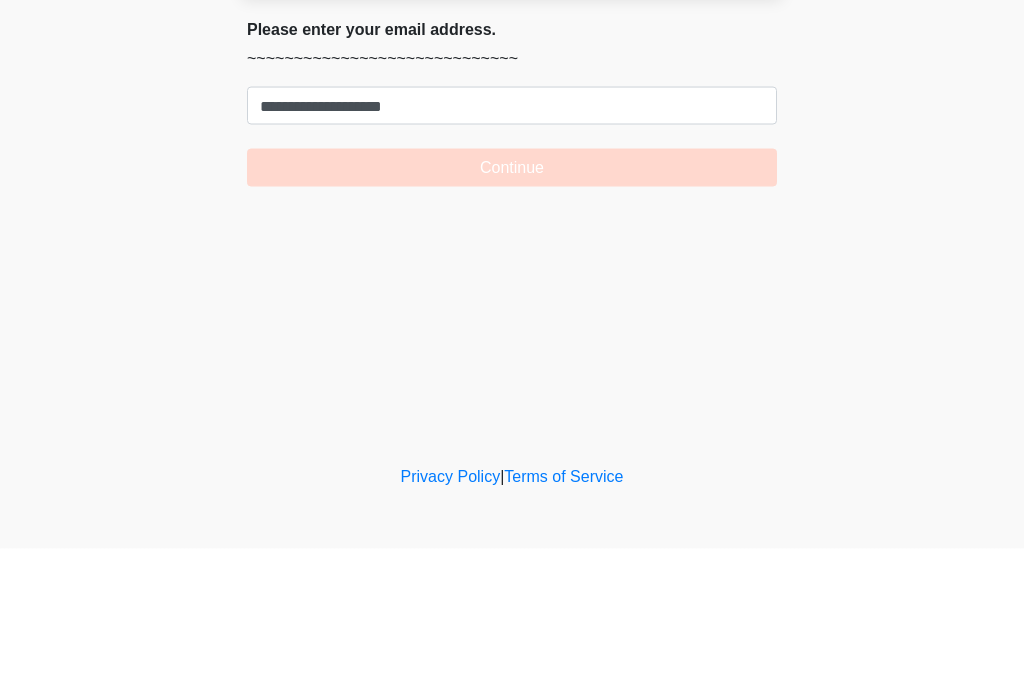 click on "Continue" at bounding box center (512, 317) 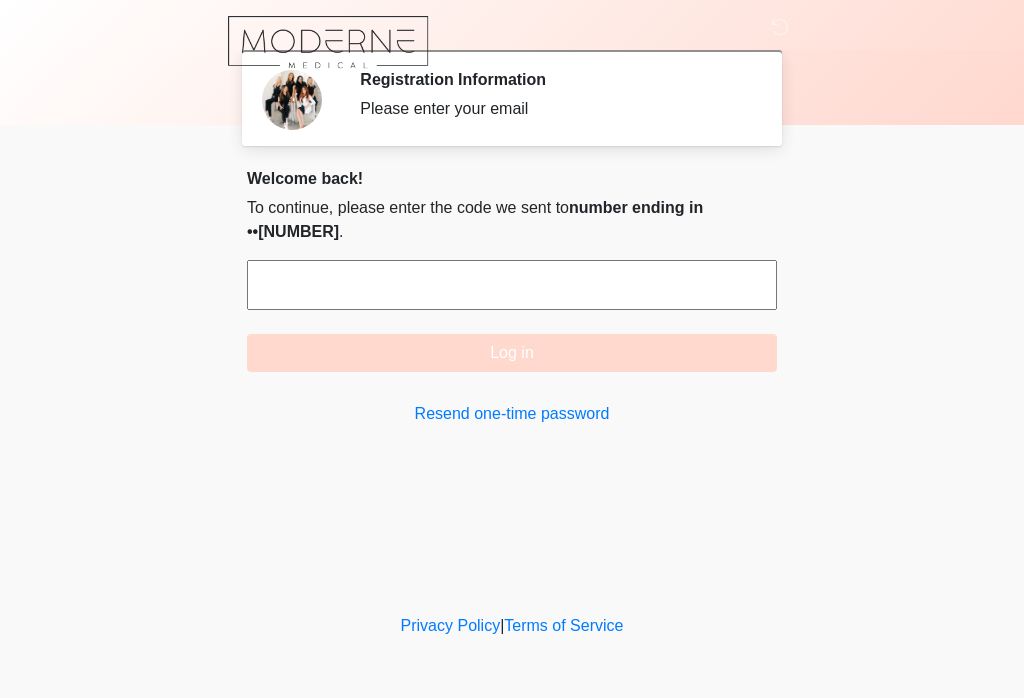 click at bounding box center (512, 285) 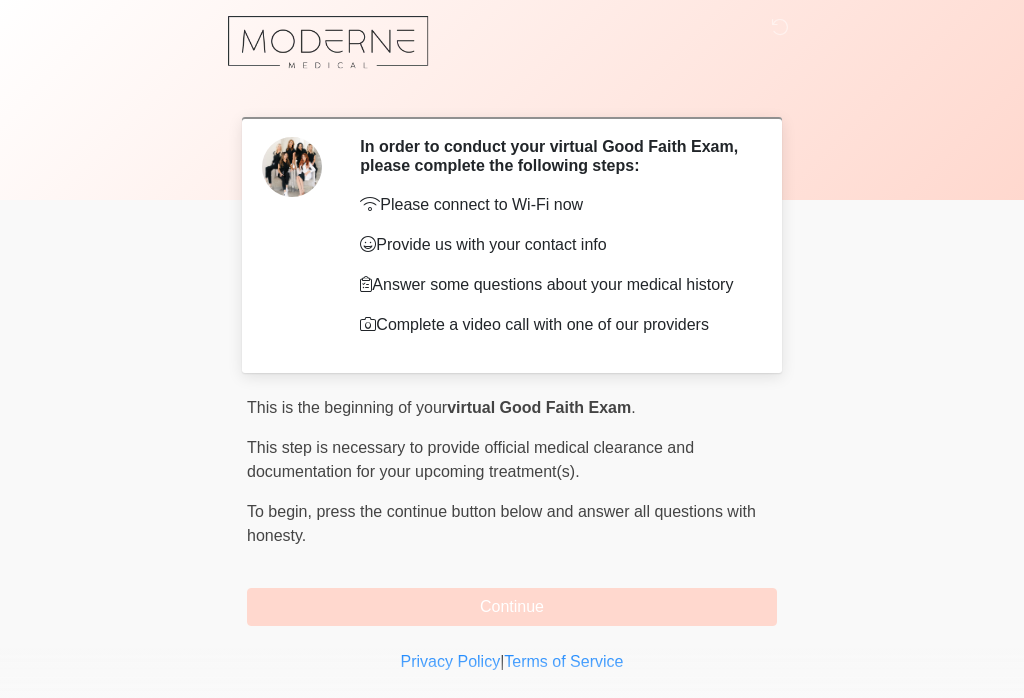 scroll, scrollTop: 0, scrollLeft: 0, axis: both 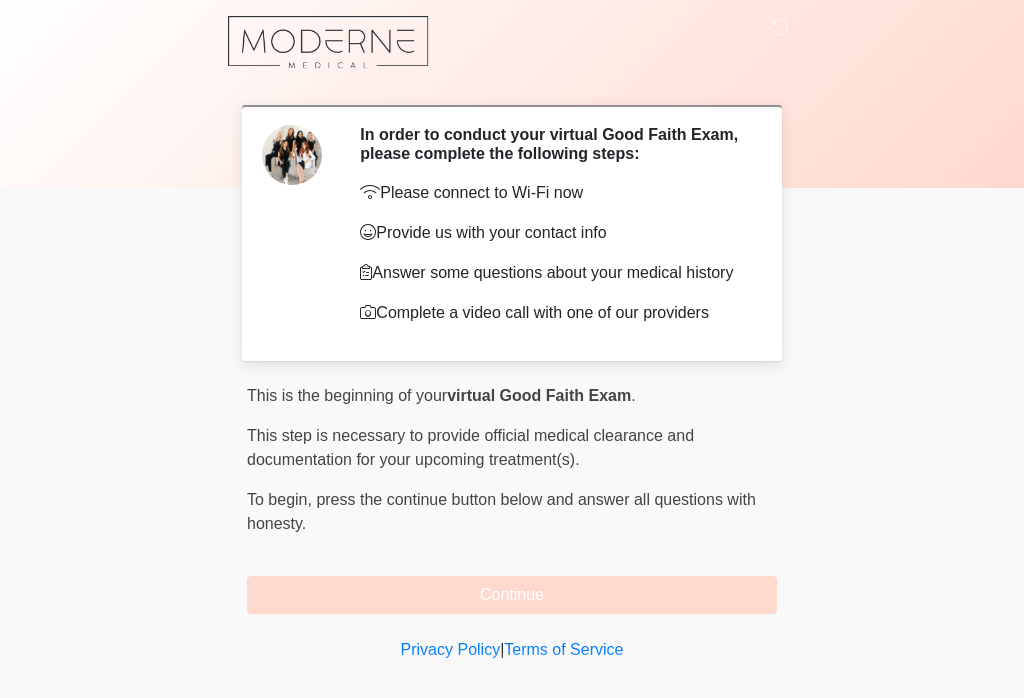click on "Continue" at bounding box center (512, 595) 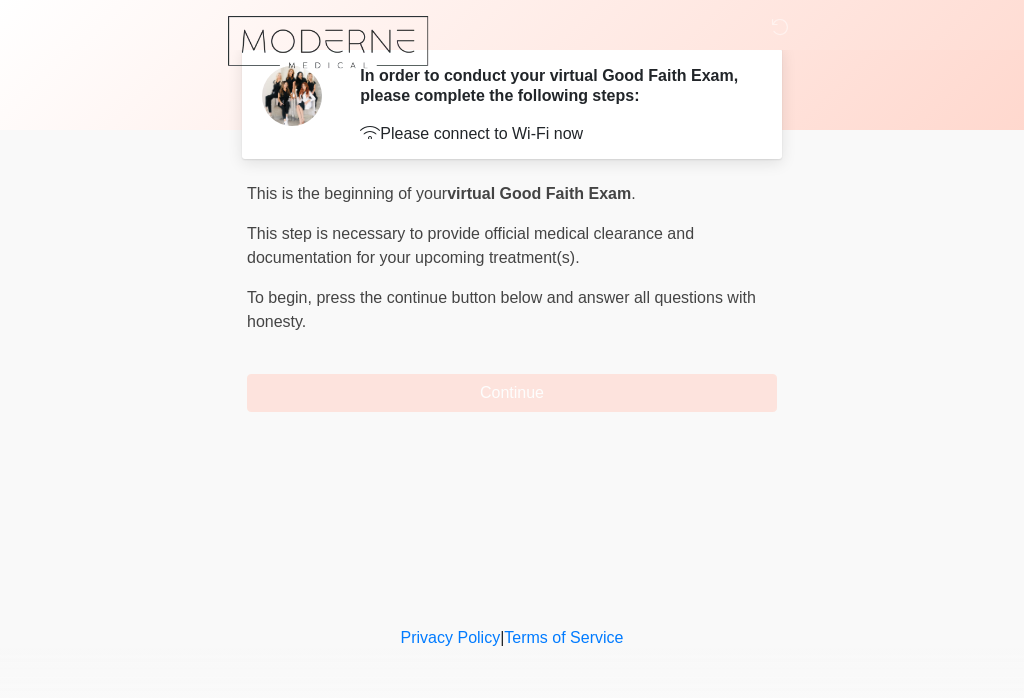 scroll, scrollTop: 0, scrollLeft: 0, axis: both 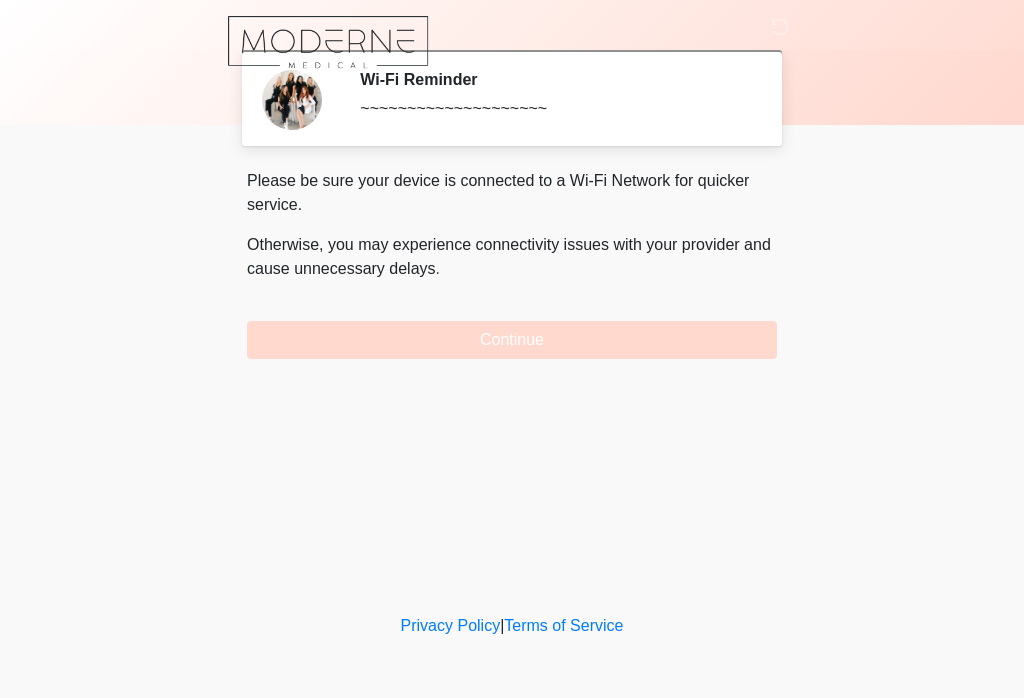 click on "Continue" at bounding box center (512, 340) 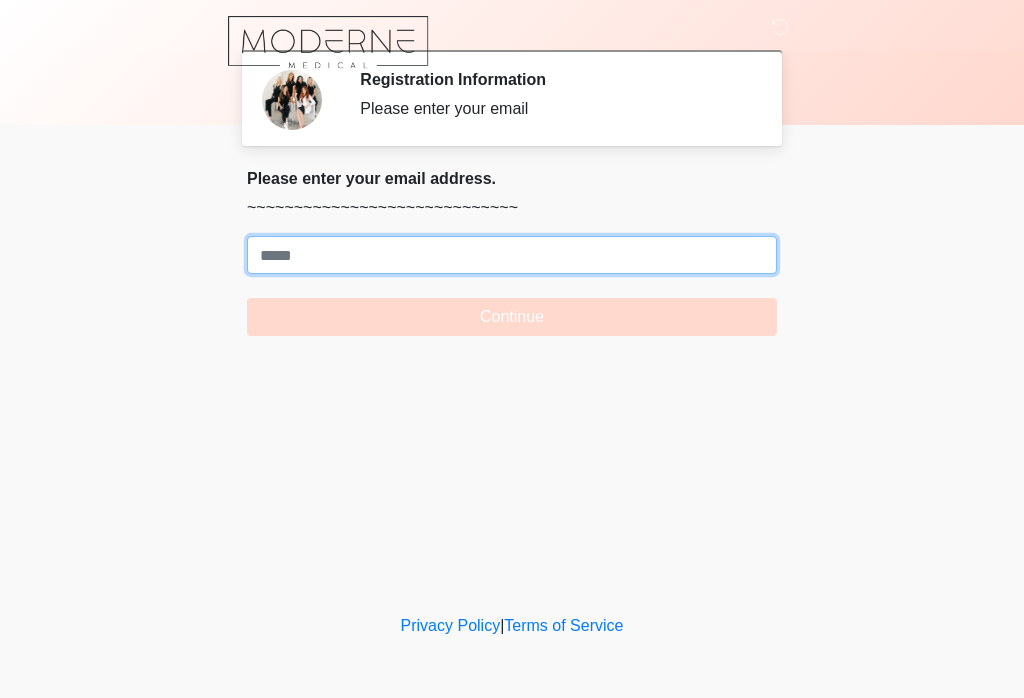 click on "Where should we email your treatment plan?" at bounding box center (512, 255) 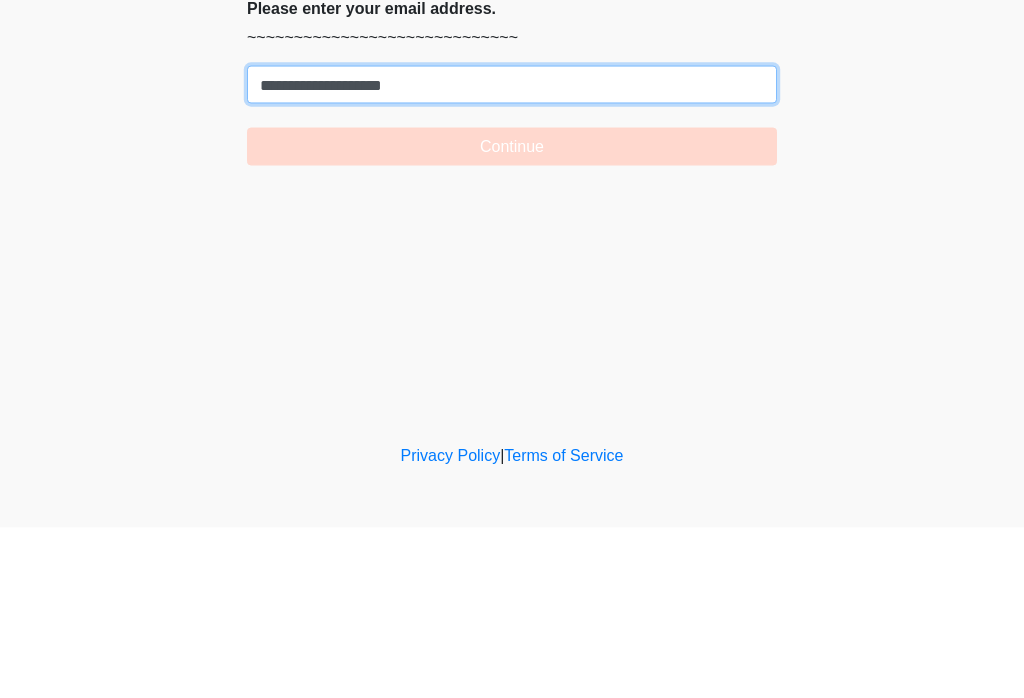 type on "**********" 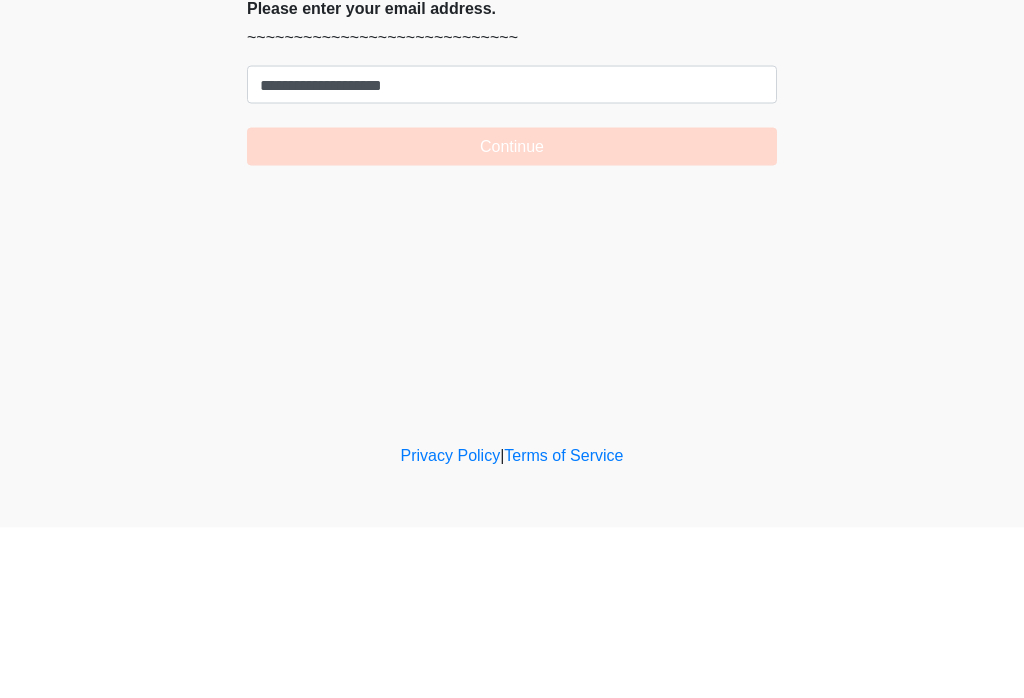 click on "Continue" at bounding box center (512, 317) 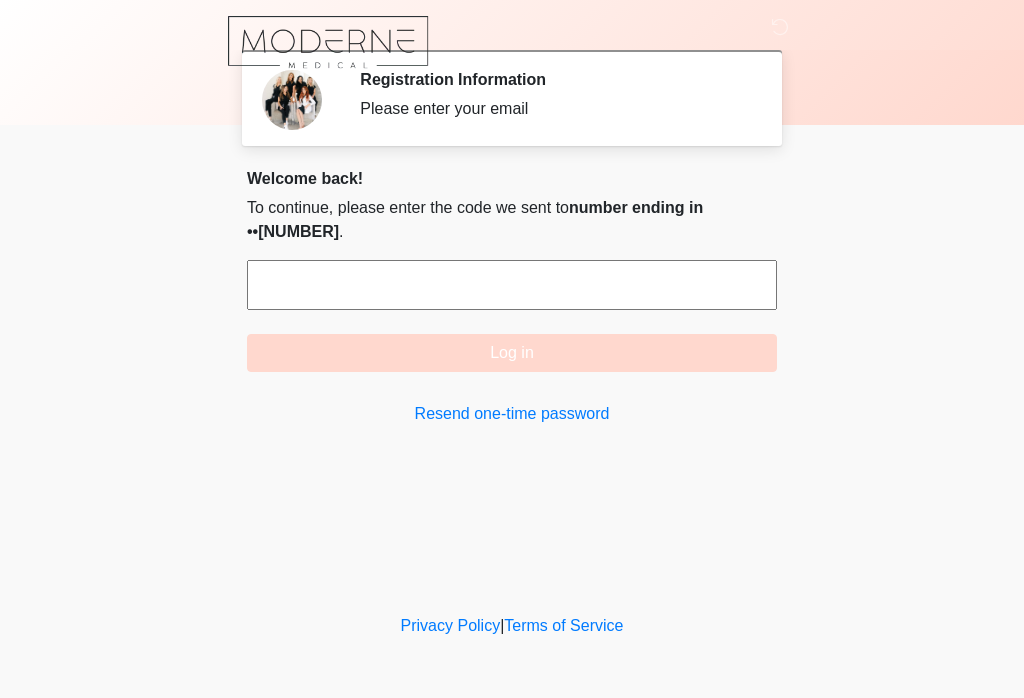 click at bounding box center (512, 285) 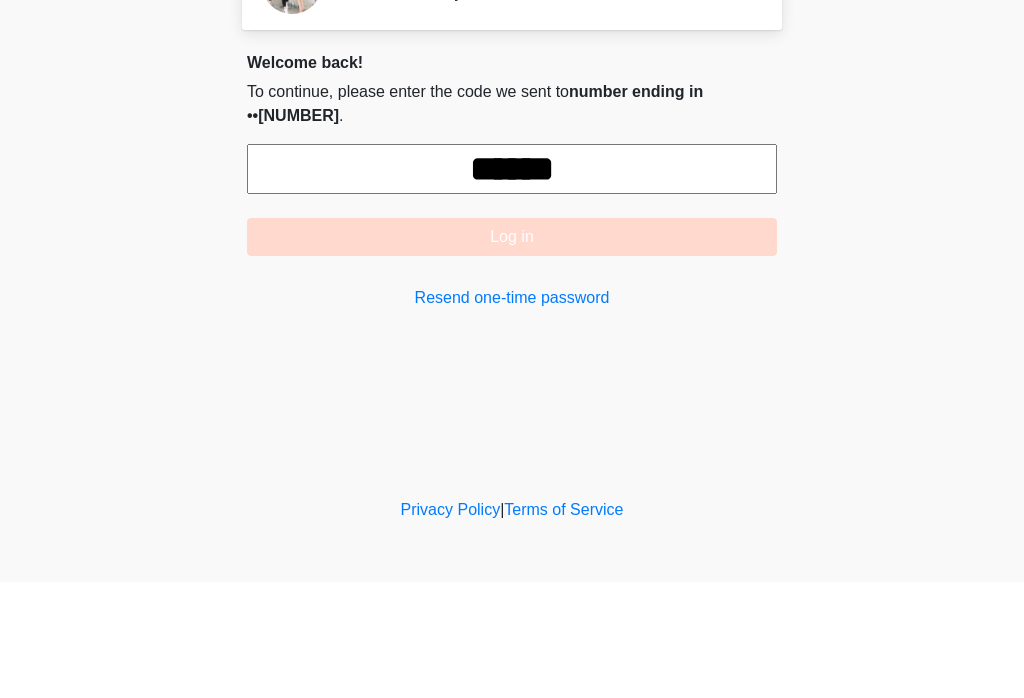 type on "******" 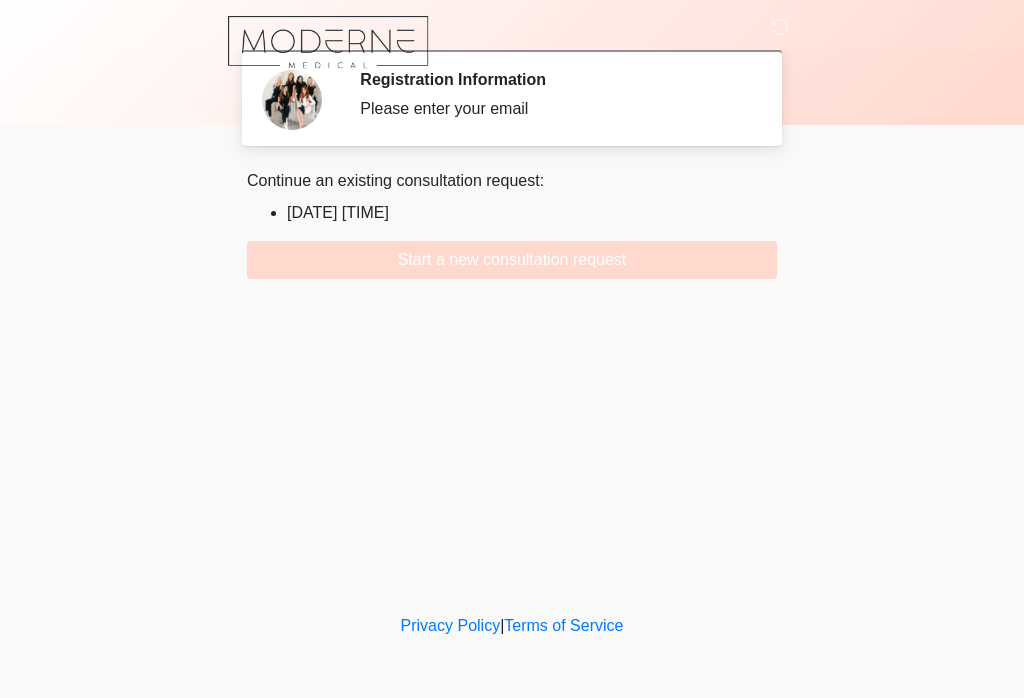 click on "Start a new consultation request" at bounding box center [512, 260] 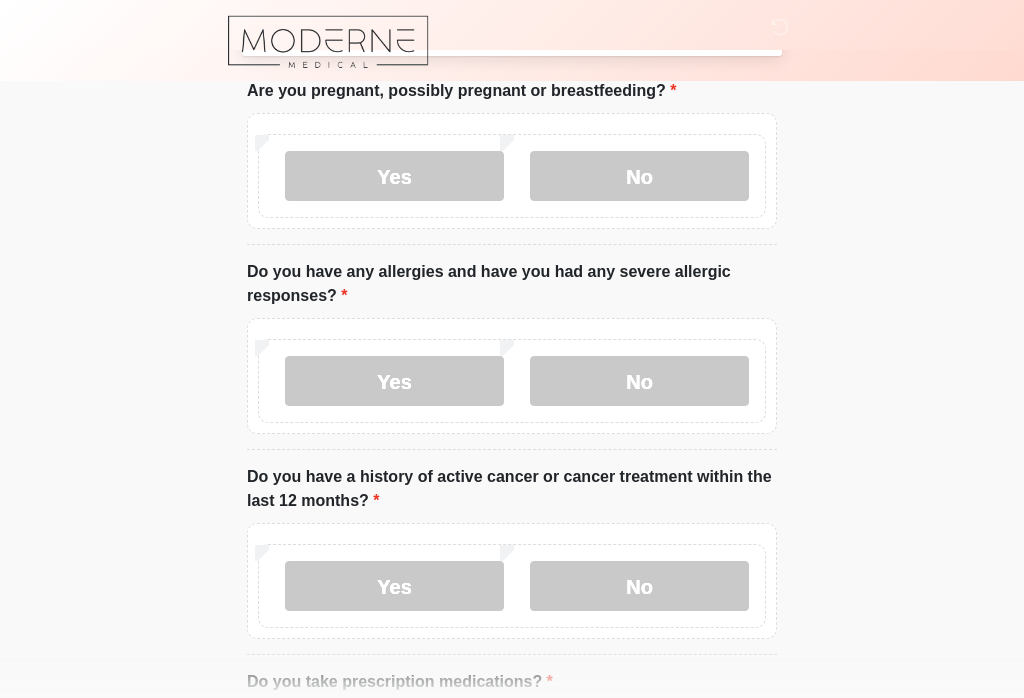 scroll, scrollTop: 98, scrollLeft: 0, axis: vertical 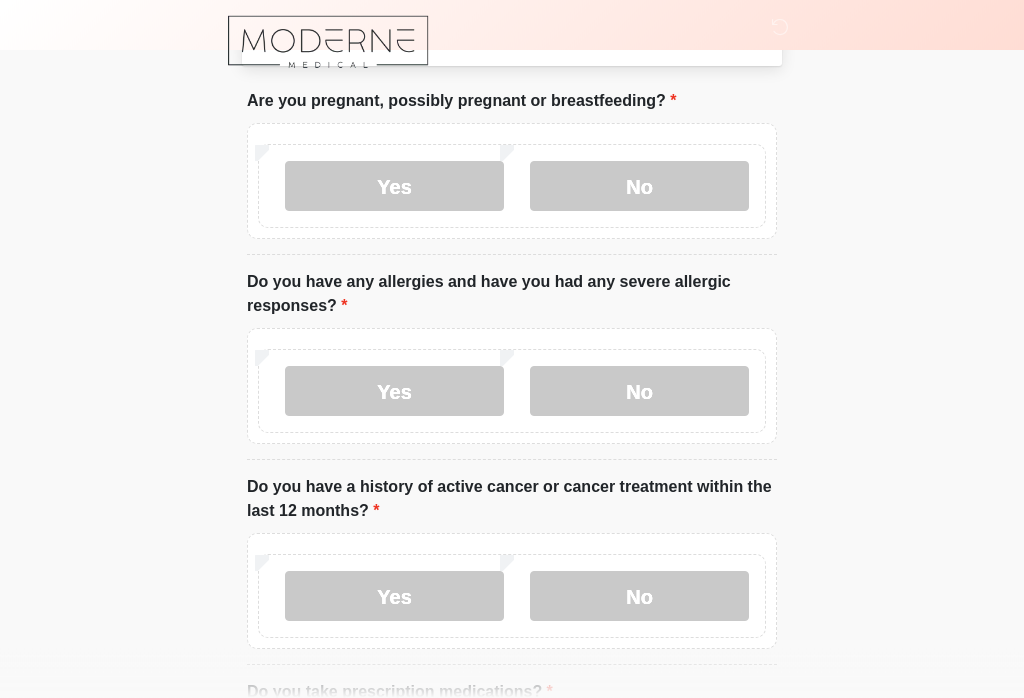 click on "No" at bounding box center (639, 187) 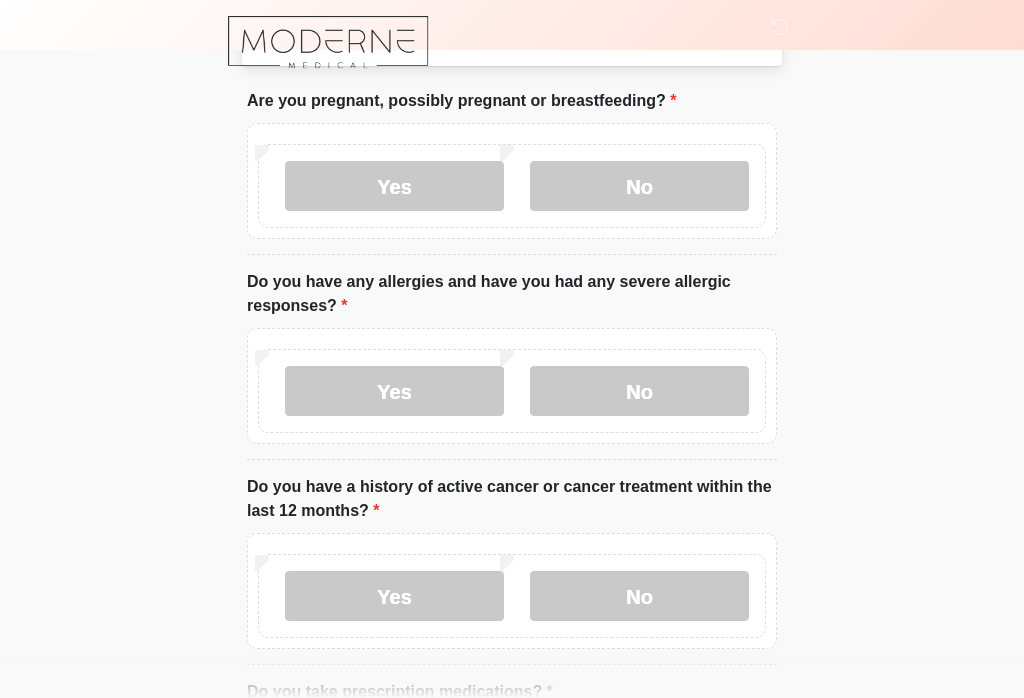 click on "No" at bounding box center (639, 391) 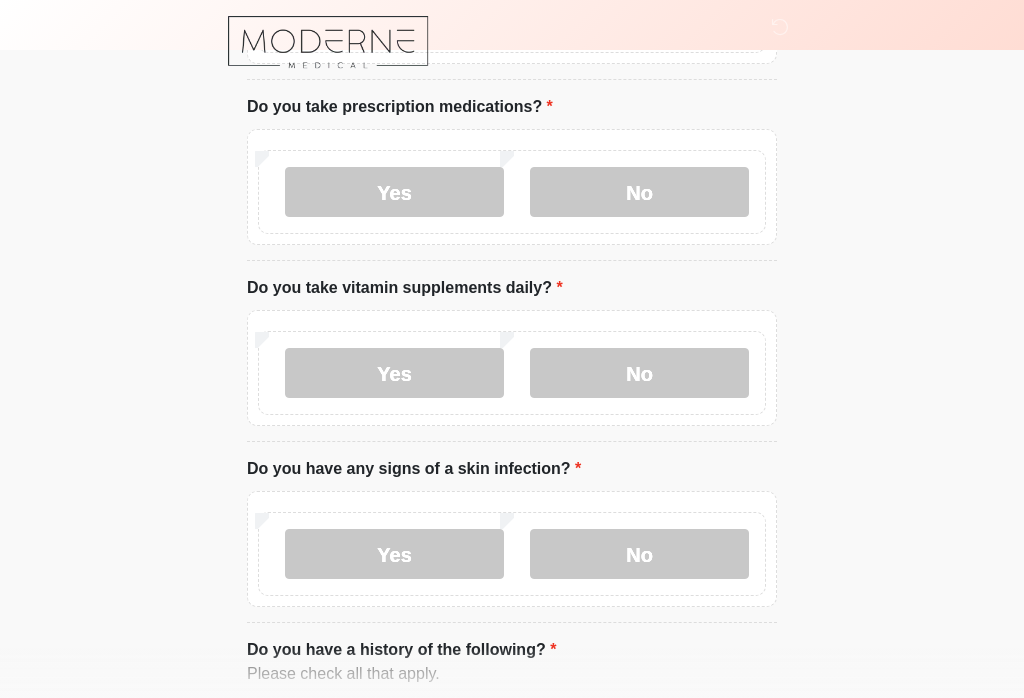 scroll, scrollTop: 690, scrollLeft: 0, axis: vertical 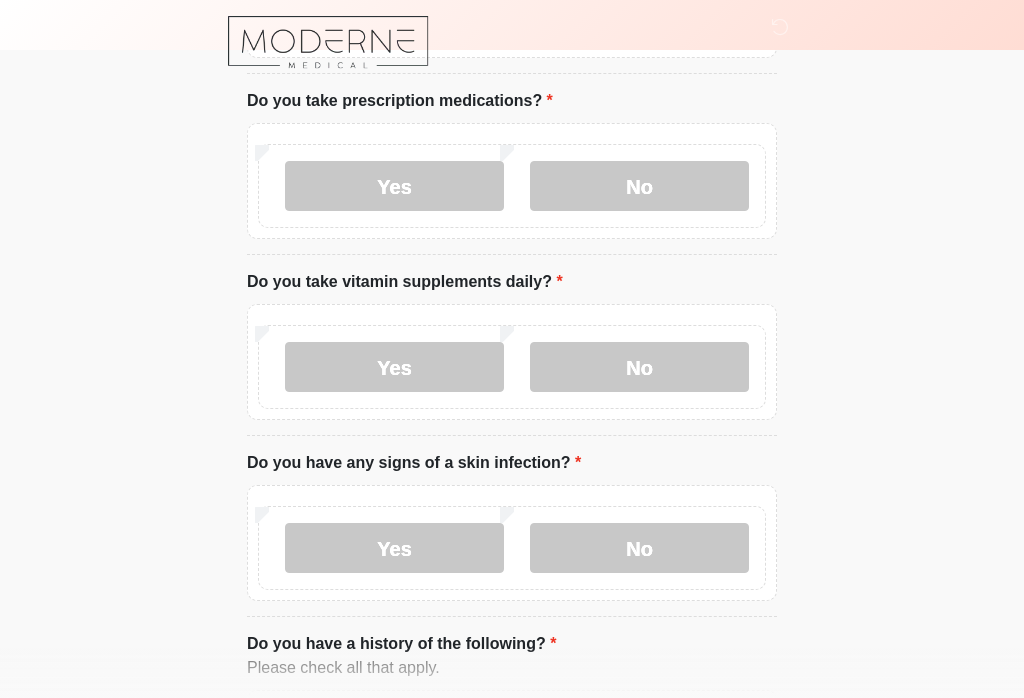 click on "No" at bounding box center (639, 186) 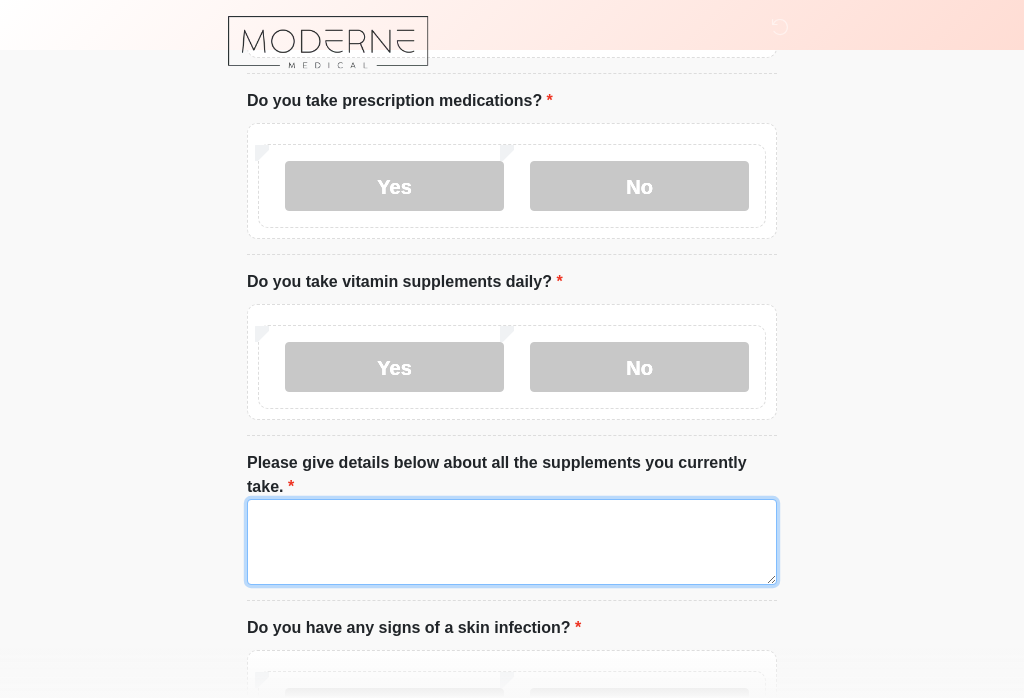 click on "Please give details below about all the supplements you currently take." at bounding box center [512, 542] 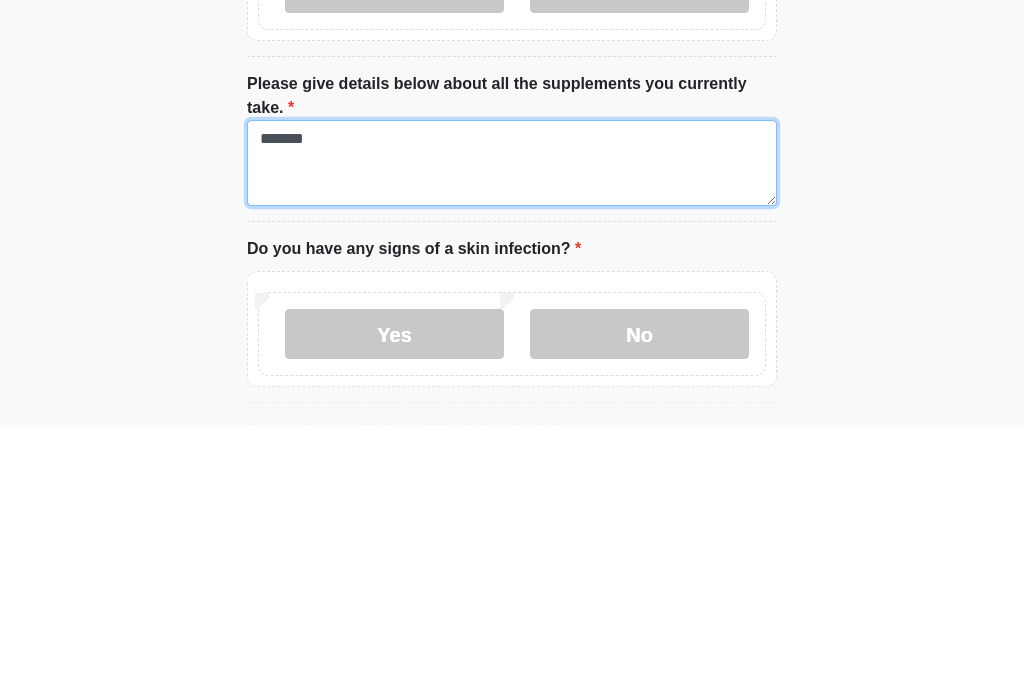 scroll, scrollTop: 806, scrollLeft: 0, axis: vertical 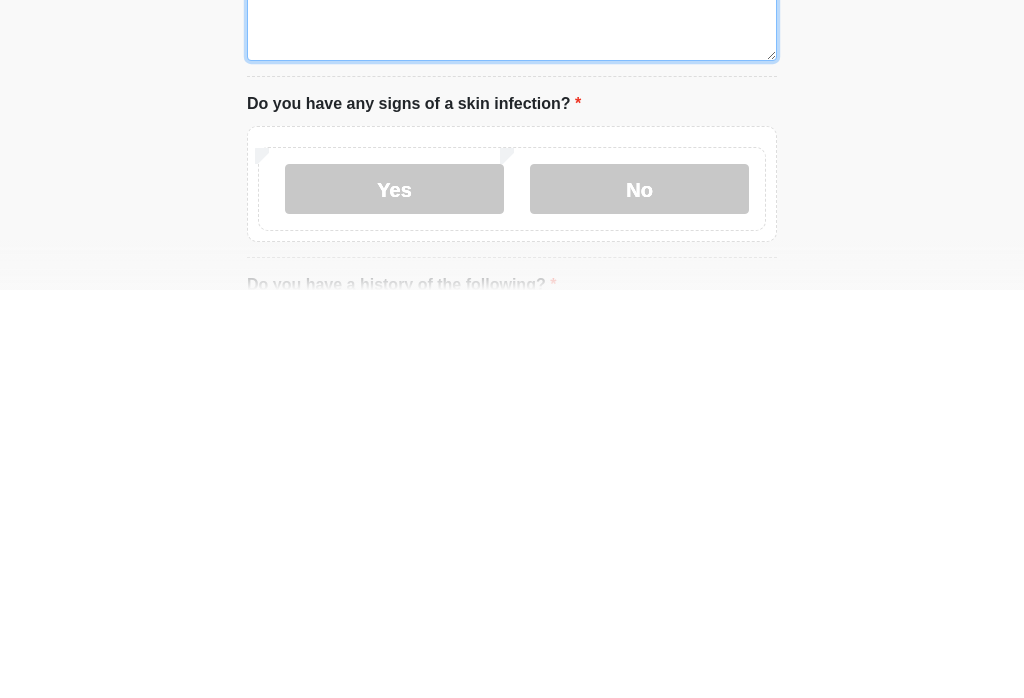 type on "*******" 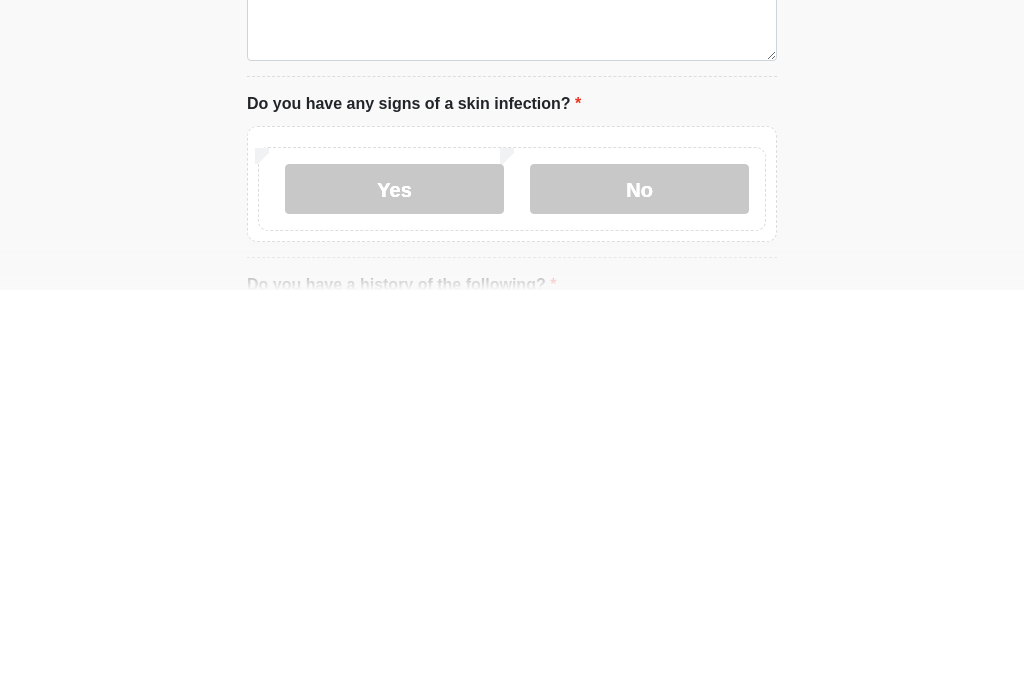 click on "‎ ‎ ‎
Medical History Questions
Please answer all questions with honesty and accuracy.
Please connect to Wi-Fi now   Provide us with your contact info  Answer some questions about your medical history  Complete a video call with one of our providers
This is the beginning of your  virtual Good Faith Exam .  ﻿﻿﻿﻿﻿﻿﻿﻿ This step is necessary to provide official medical clearance and documentation for your upcoming treatment(s).   ﻿﻿﻿﻿﻿﻿To begin, ﻿﻿﻿﻿﻿﻿ press the continue button below and answer all questions with honesty.
Continue
Please be sure your device is connected to a Wi-Fi Network for quicker service.  .
Continue" at bounding box center (512, -457) 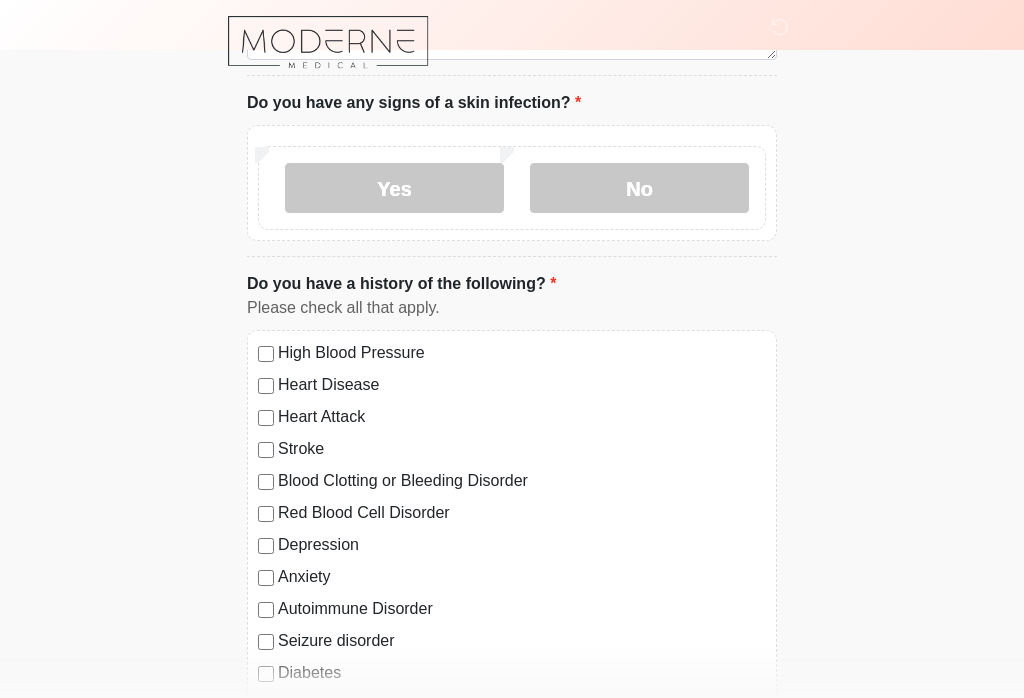 click on "No" at bounding box center (639, 188) 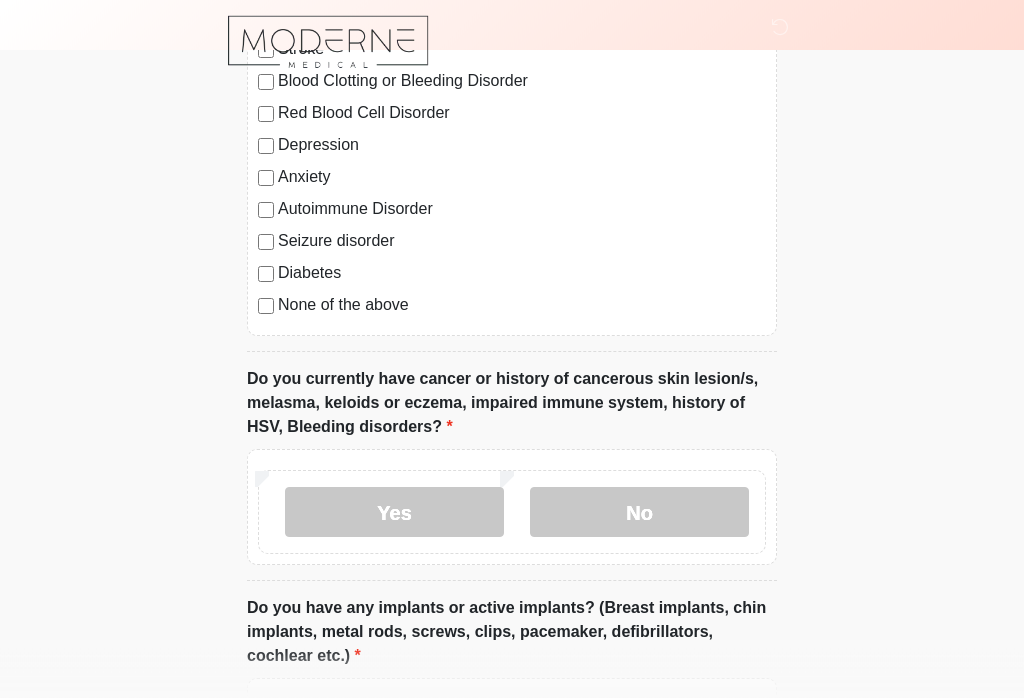 scroll, scrollTop: 1616, scrollLeft: 0, axis: vertical 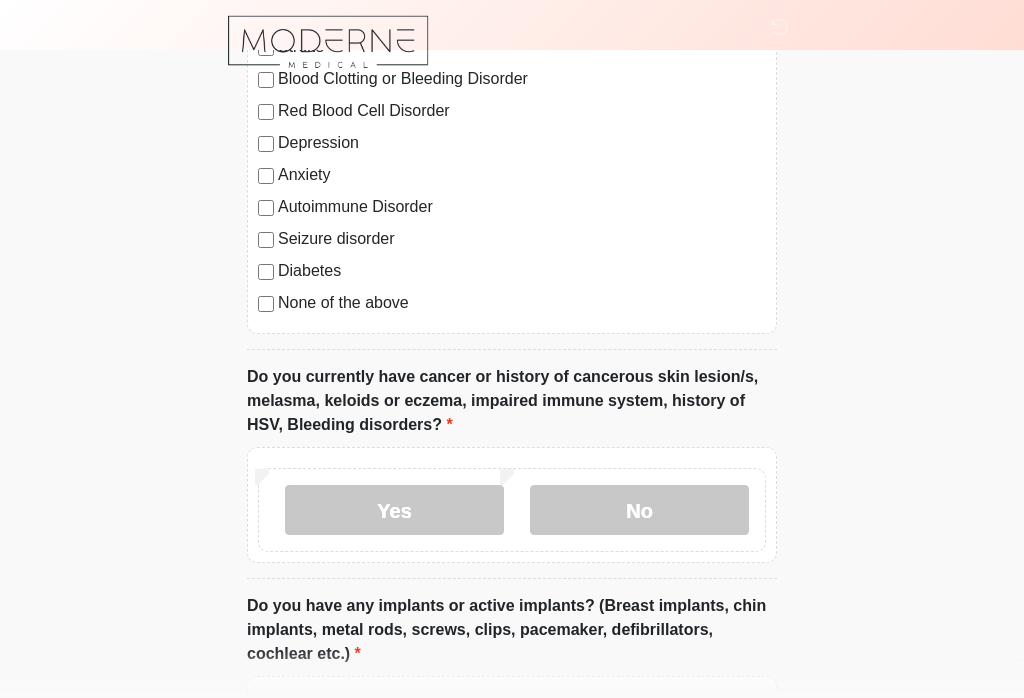 click on "No" at bounding box center [639, 511] 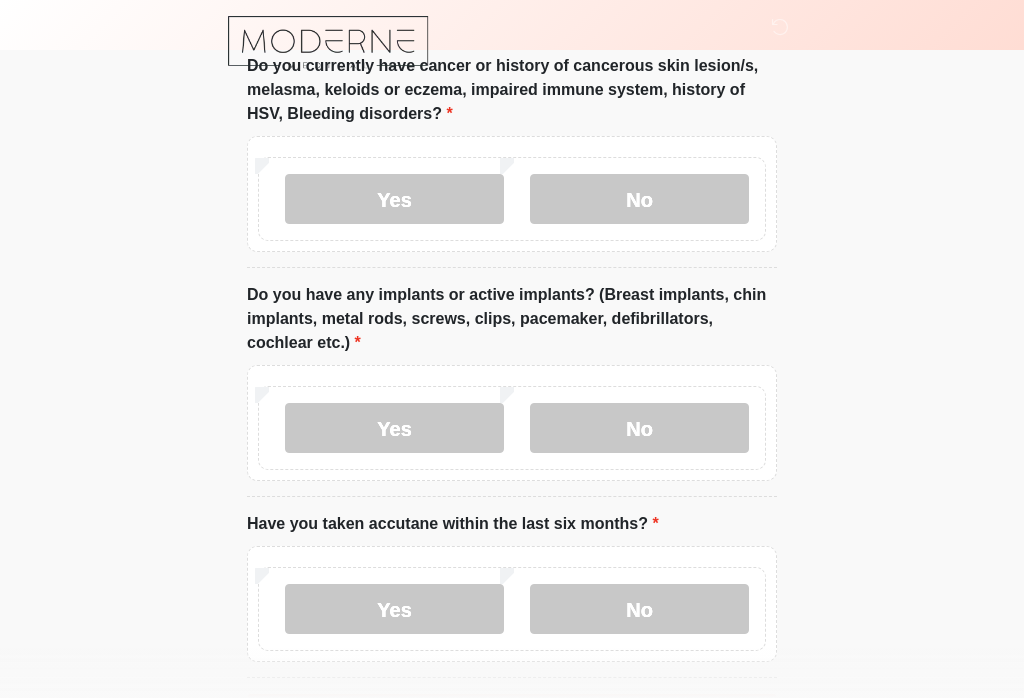 scroll, scrollTop: 1932, scrollLeft: 0, axis: vertical 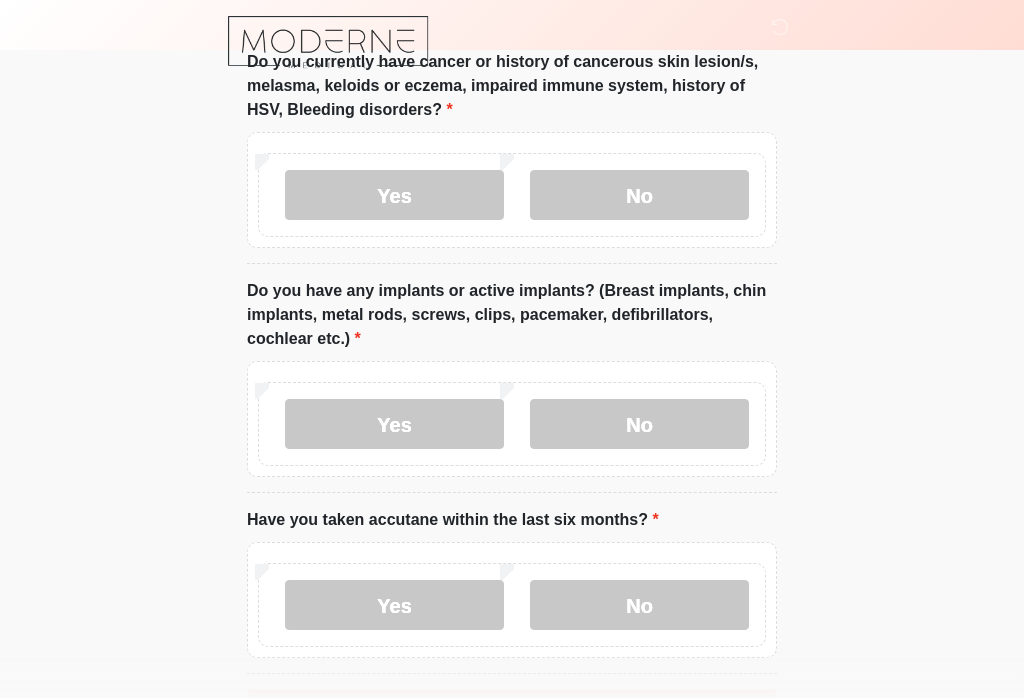 click on "No" at bounding box center (639, 424) 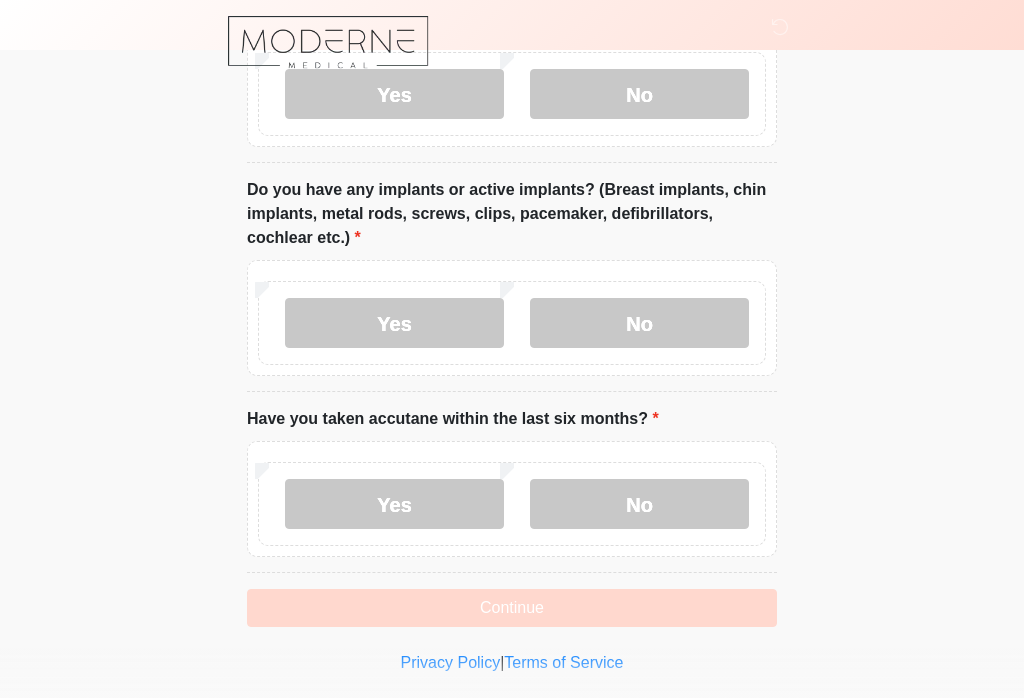 scroll, scrollTop: 2034, scrollLeft: 0, axis: vertical 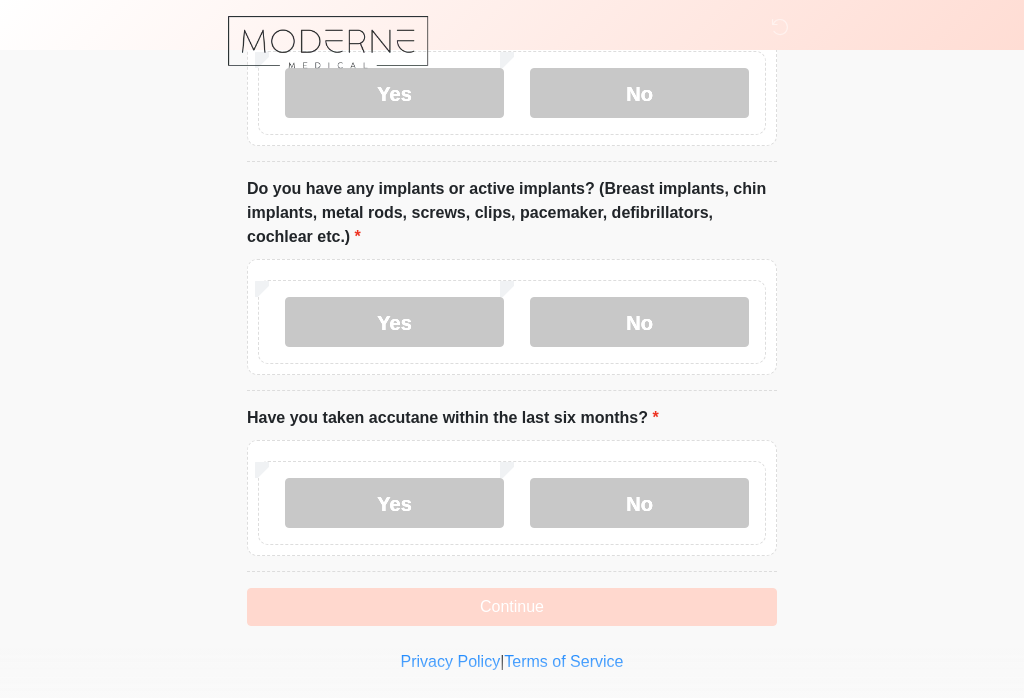 click on "No" at bounding box center (639, 503) 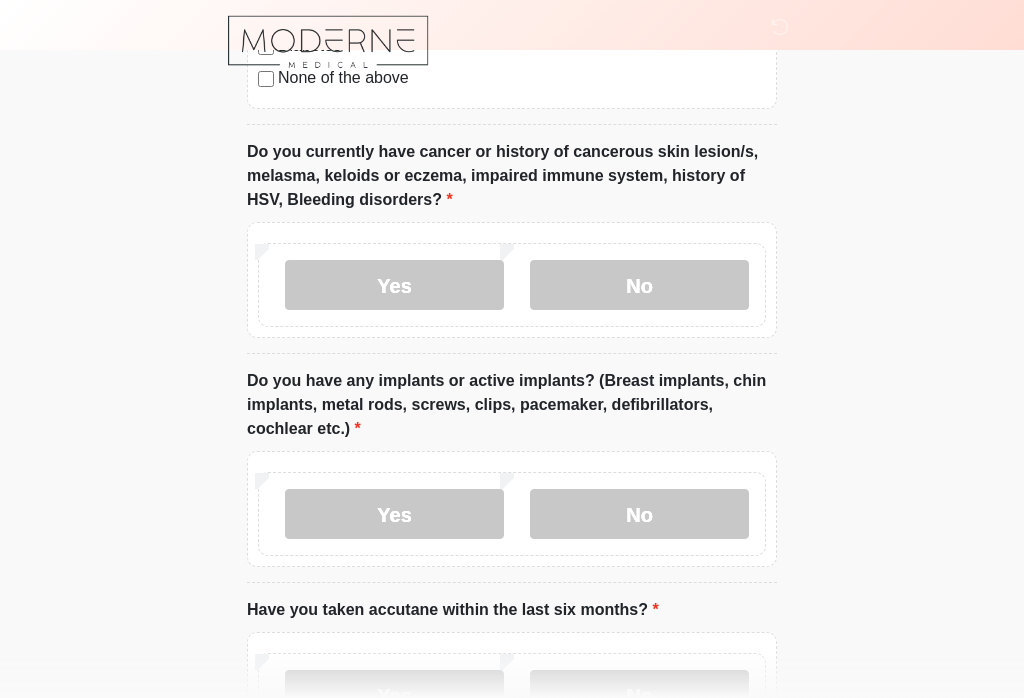 scroll, scrollTop: 2034, scrollLeft: 0, axis: vertical 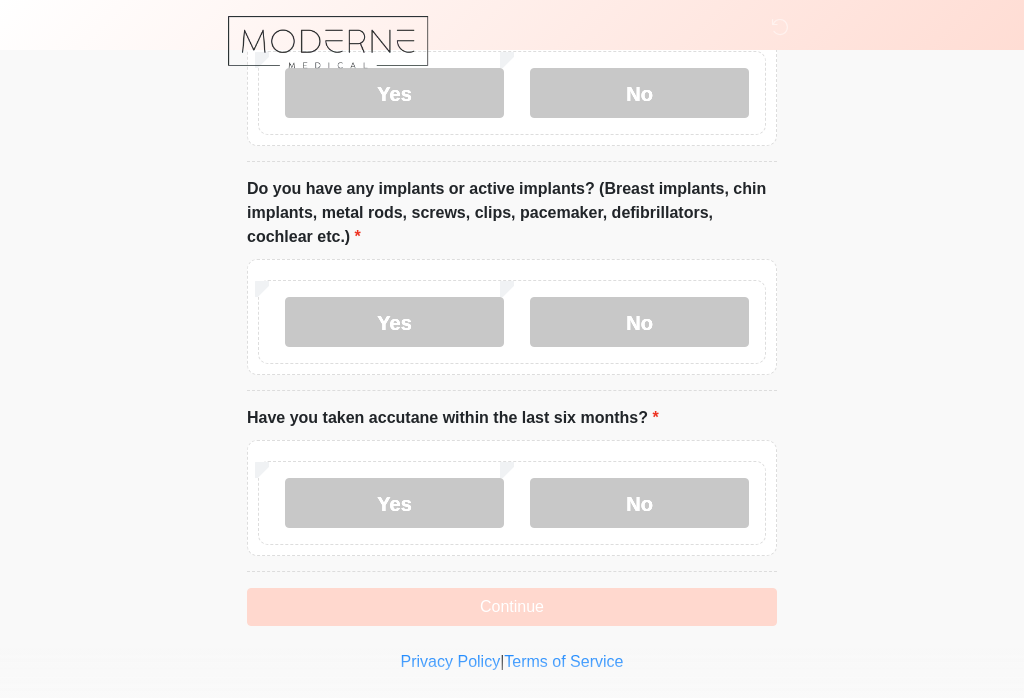 click on "Continue" at bounding box center [512, 607] 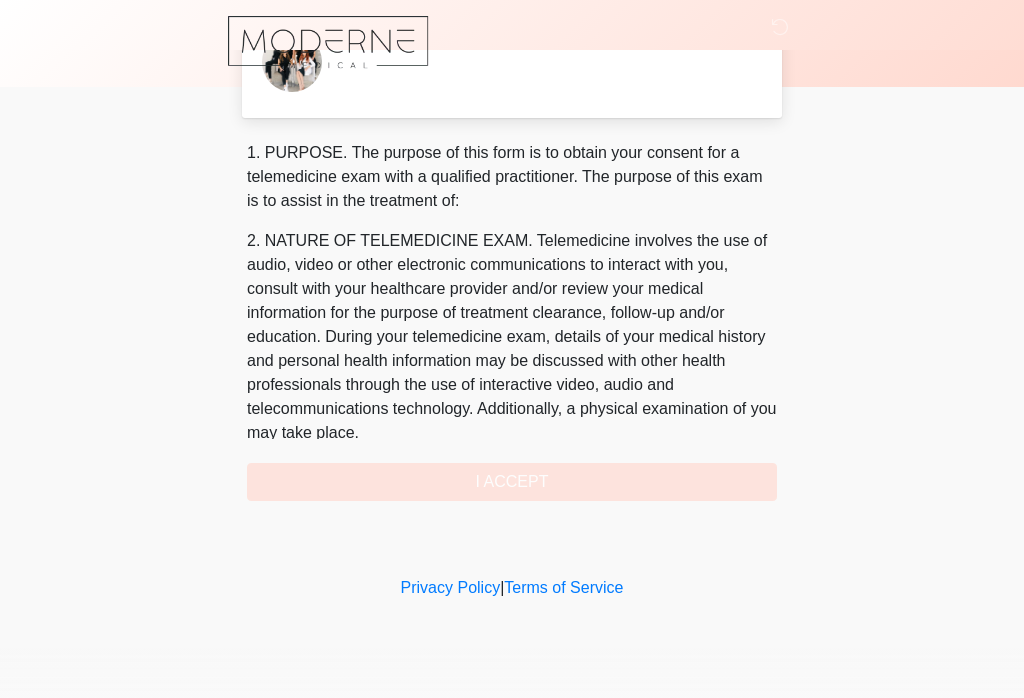 scroll, scrollTop: 0, scrollLeft: 0, axis: both 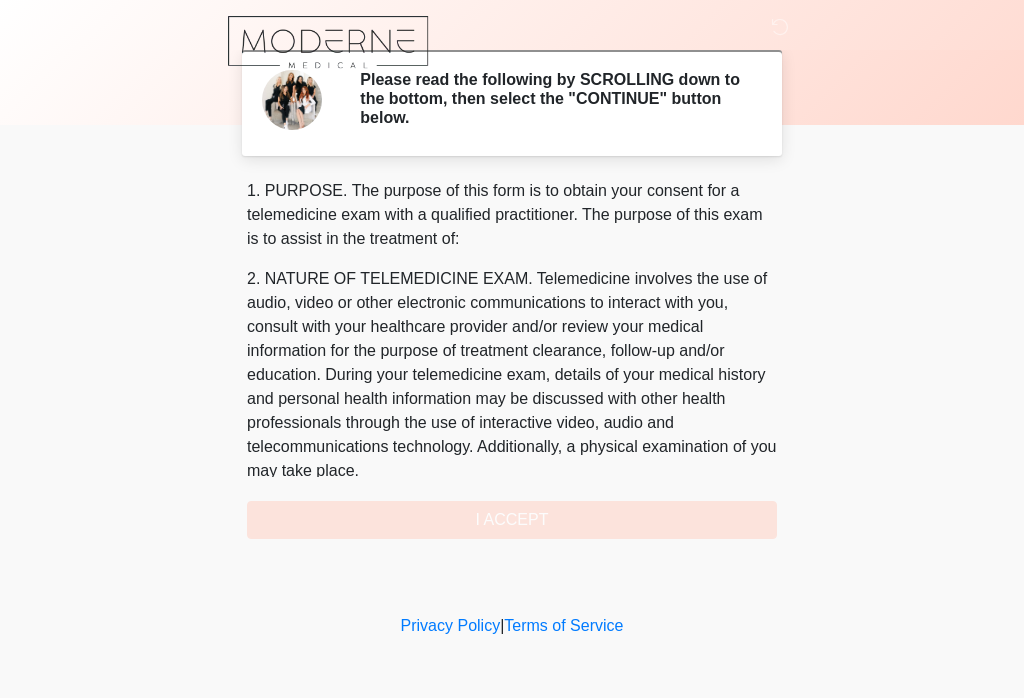 click on "1. PURPOSE. The purpose of this form is to obtain your consent for a telemedicine exam with a qualified practitioner. The purpose of this exam is to assist in the treatment of:  2. NATURE OF TELEMEDICINE EXAM. Telemedicine involves the use of audio, video or other electronic communications to interact with you, consult with your healthcare provider and/or review your medical information for the purpose of treatment clearance, follow-up and/or education. During your telemedicine exam, details of your medical history and personal health information may be discussed with other health professionals through the use of interactive video, audio and telecommunications technology. Additionally, a physical examination of you may take place. 4. HEALTHCARE INSTITUTION. Moderne Medical Aesthetics has medical and non-medical technical personnel who may participate in the telemedicine exam to aid in the audio/video link with the qualified practitioner.
I ACCEPT" at bounding box center (512, 359) 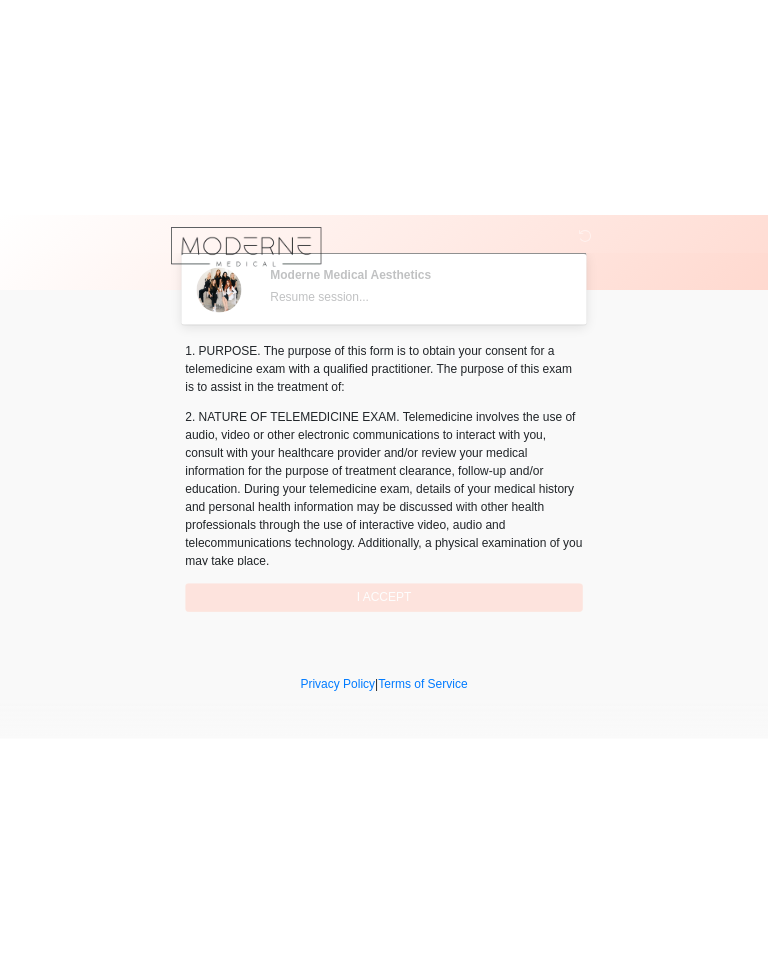 scroll, scrollTop: 0, scrollLeft: 0, axis: both 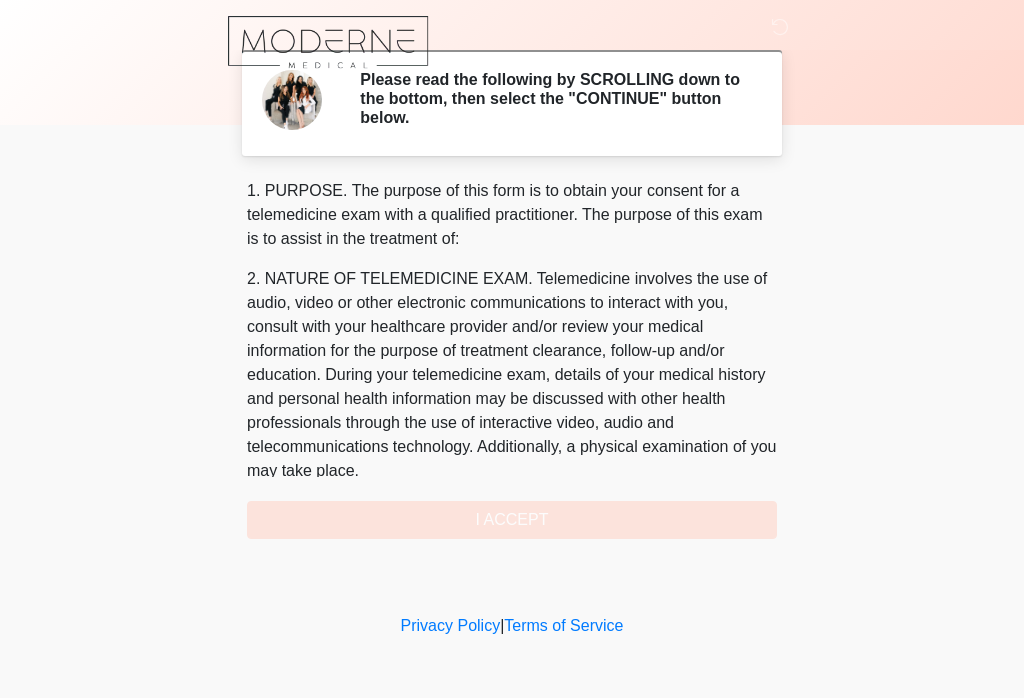 click on "1. PURPOSE. The purpose of this form is to obtain your consent for a telemedicine exam with a qualified practitioner. The purpose of this exam is to assist in the treatment of:  2. NATURE OF TELEMEDICINE EXAM. Telemedicine involves the use of audio, video or other electronic communications to interact with you, consult with your healthcare provider and/or review your medical information for the purpose of treatment clearance, follow-up and/or education. During your telemedicine exam, details of your medical history and personal health information may be discussed with other health professionals through the use of interactive video, audio and telecommunications technology. Additionally, a physical examination of you may take place. 4. HEALTHCARE INSTITUTION. Moderne Medical Aesthetics has medical and non-medical technical personnel who may participate in the telemedicine exam to aid in the audio/video link with the qualified practitioner.
I ACCEPT" at bounding box center [512, 359] 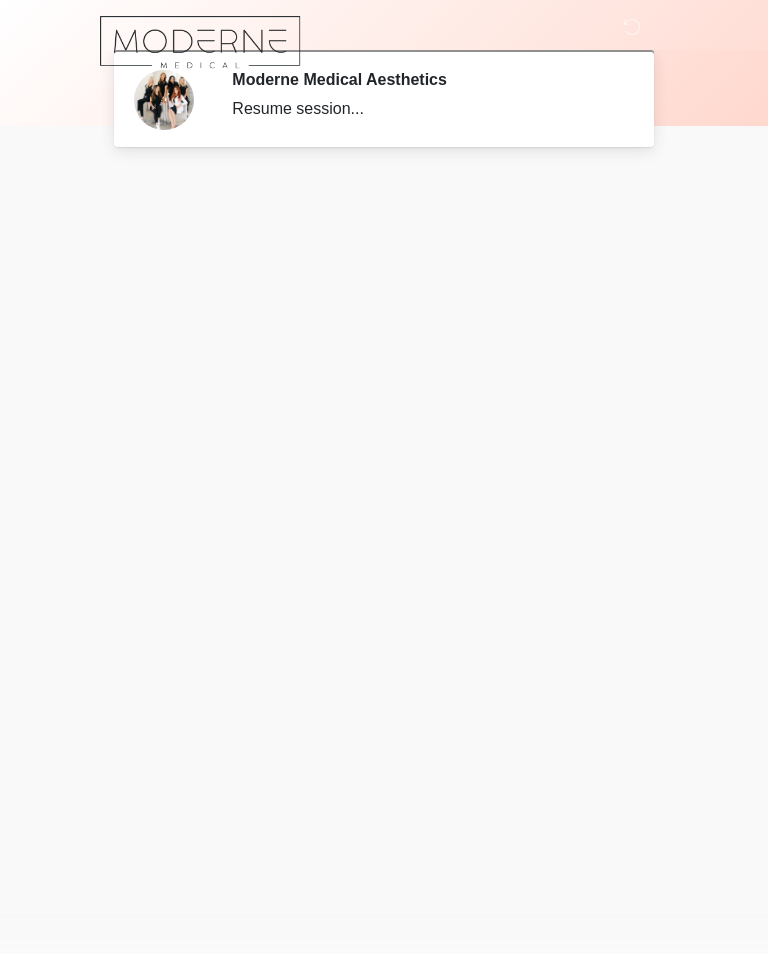 scroll, scrollTop: 0, scrollLeft: 0, axis: both 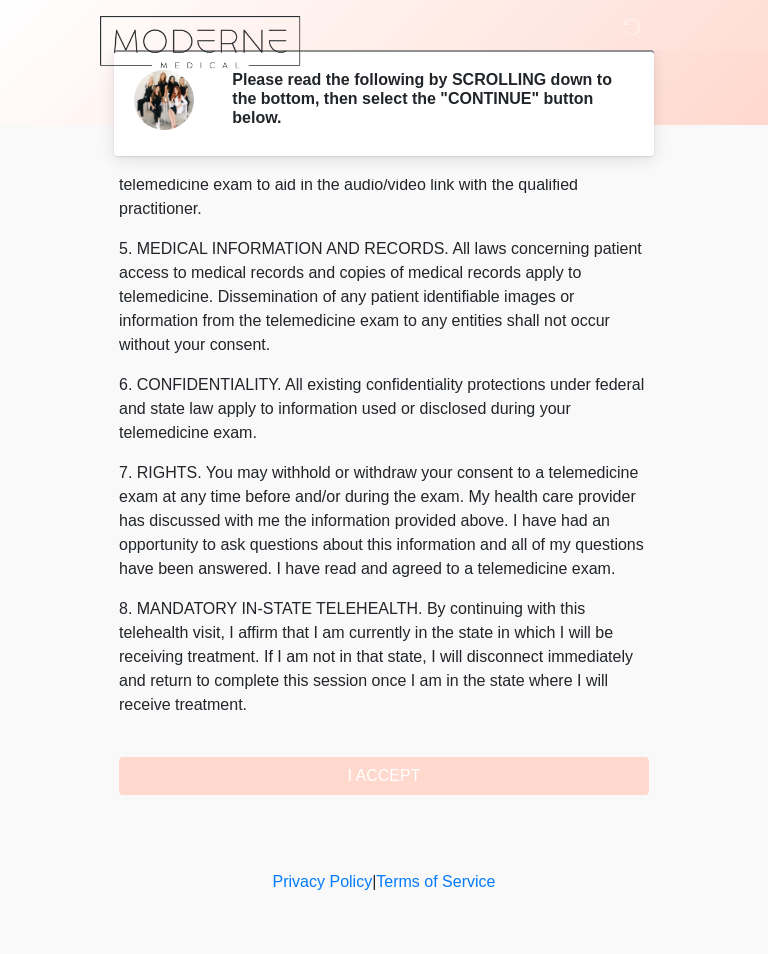 click on "7. RIGHTS. You may withhold or withdraw your consent to a telemedicine exam at any time before and/or during the exam. My health care provider has discussed with me the information provided above. I have had an opportunity to ask questions about this information and all of my questions have been answered. I have read and agreed to a telemedicine exam." at bounding box center [384, 521] 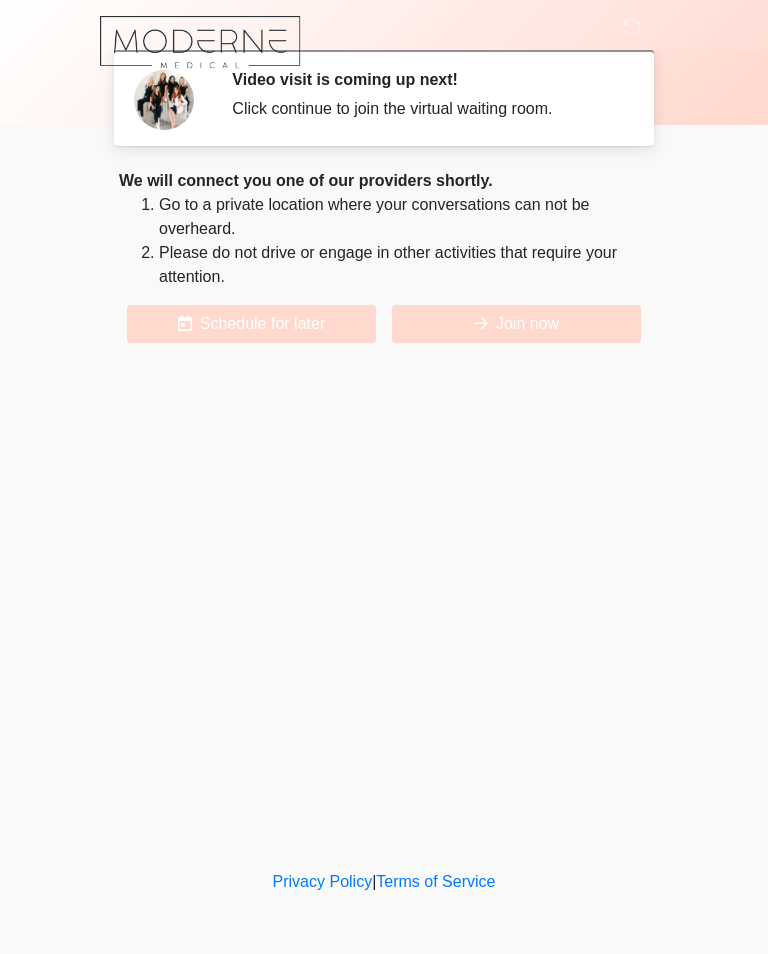 click on "Join now" at bounding box center [516, 324] 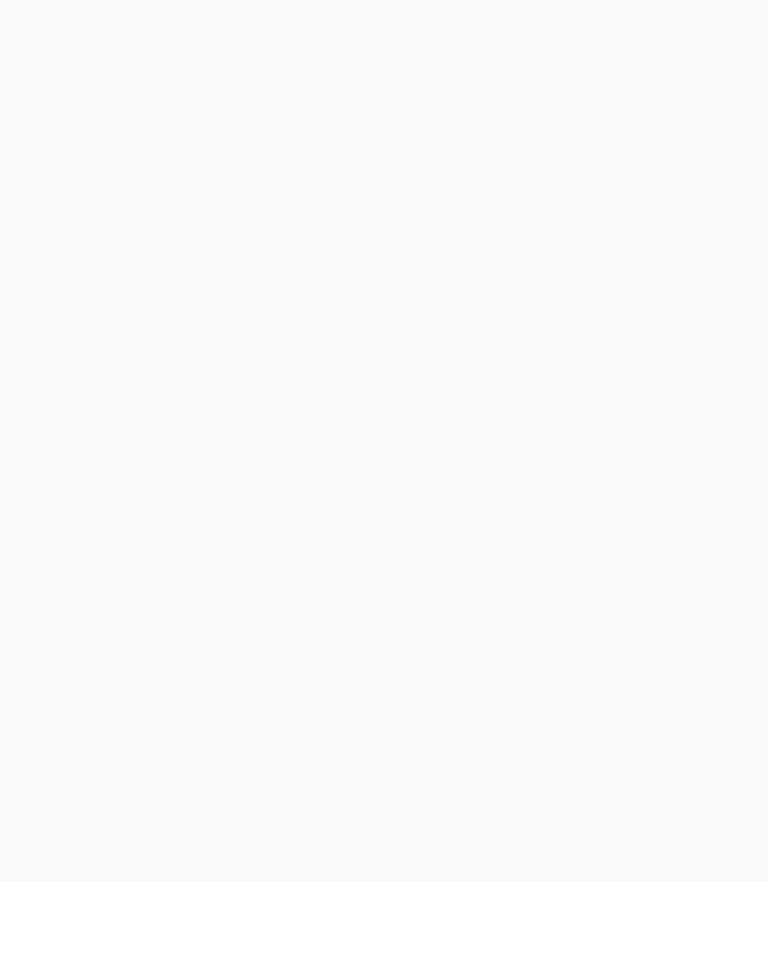 scroll, scrollTop: 6, scrollLeft: 0, axis: vertical 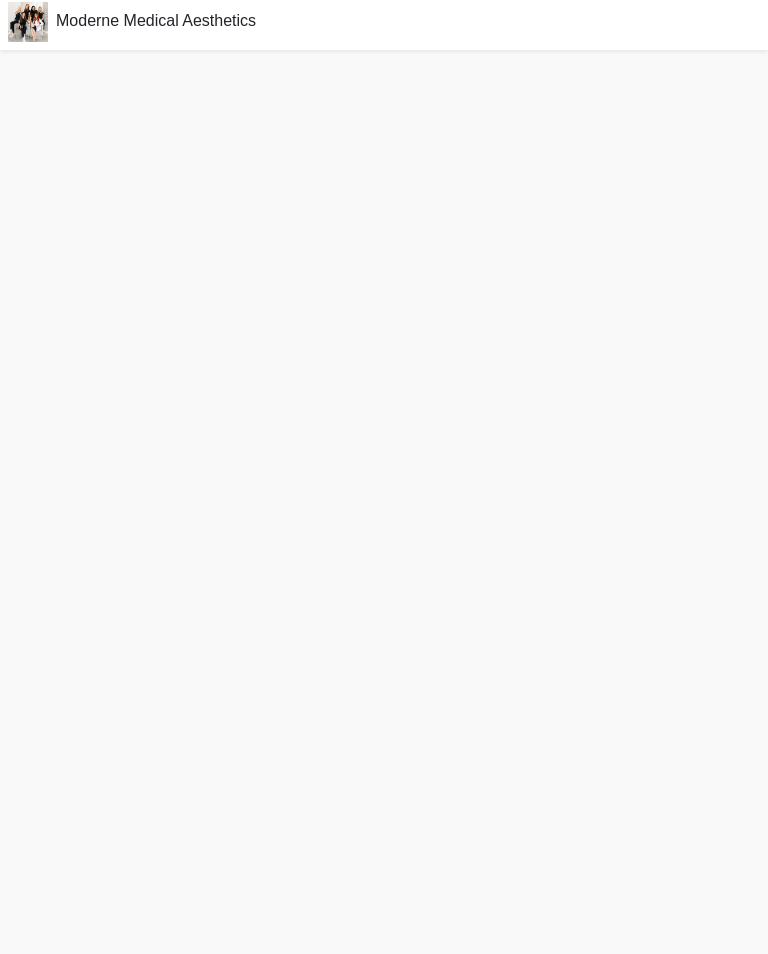 click at bounding box center [28, 22] 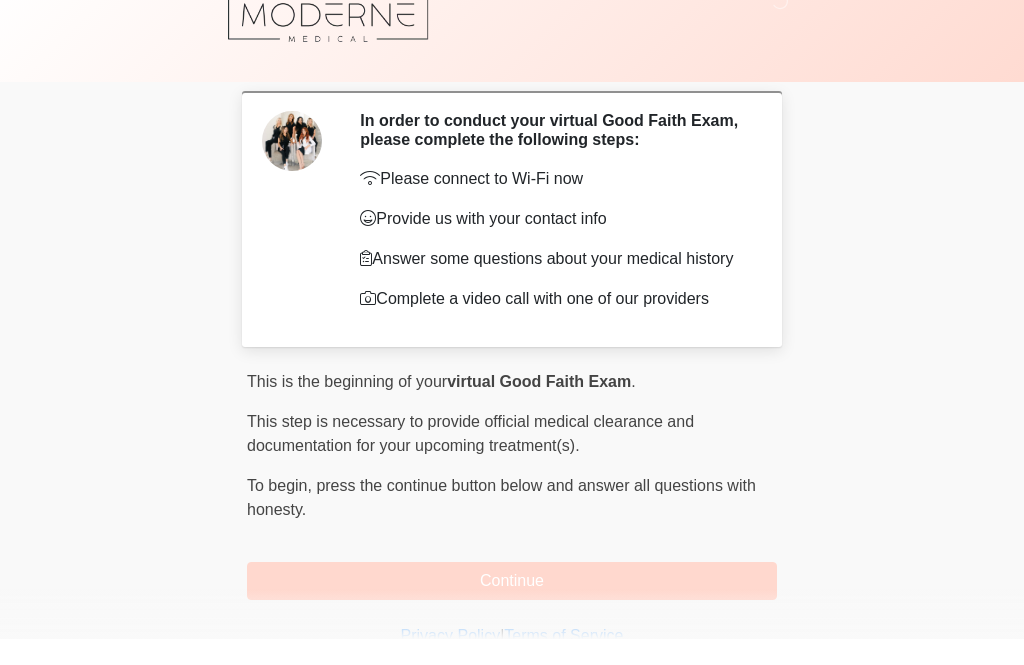 scroll, scrollTop: 12, scrollLeft: 0, axis: vertical 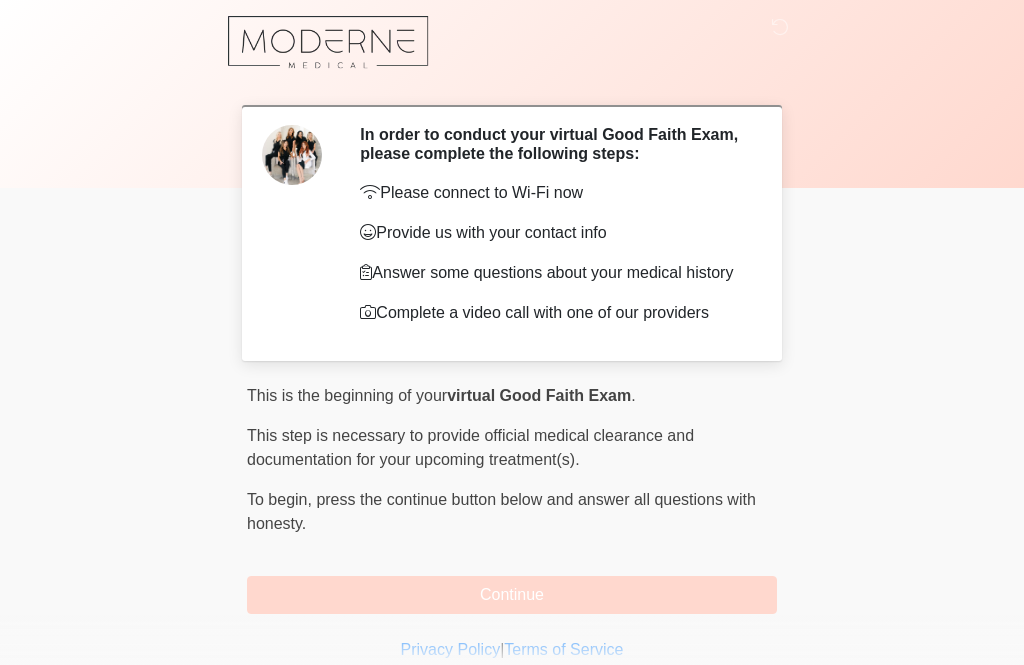 click on "Continue" at bounding box center [512, 595] 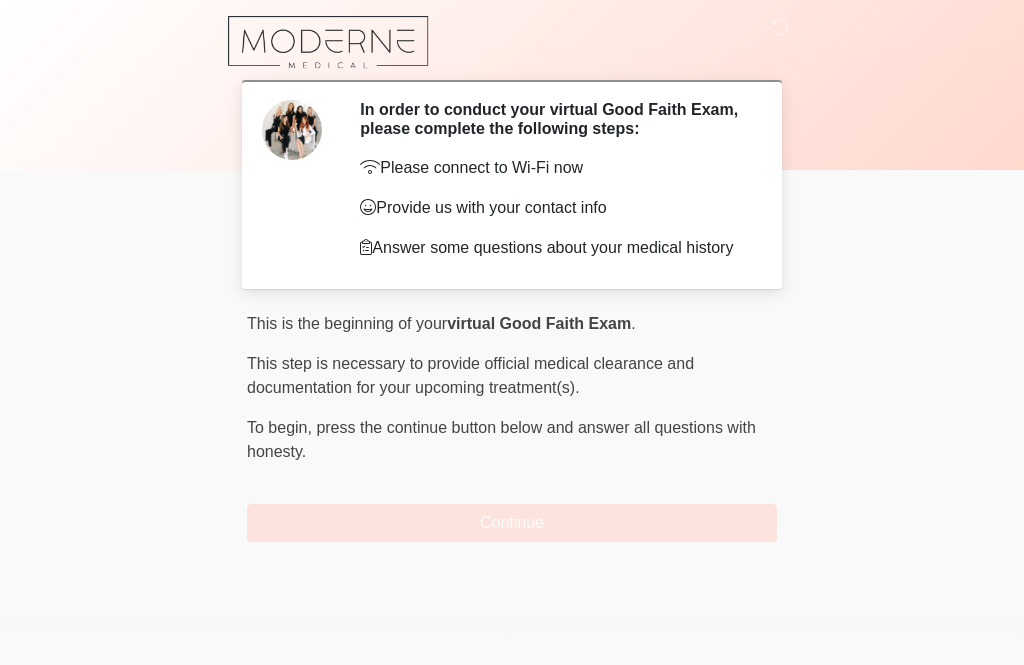 scroll, scrollTop: 0, scrollLeft: 0, axis: both 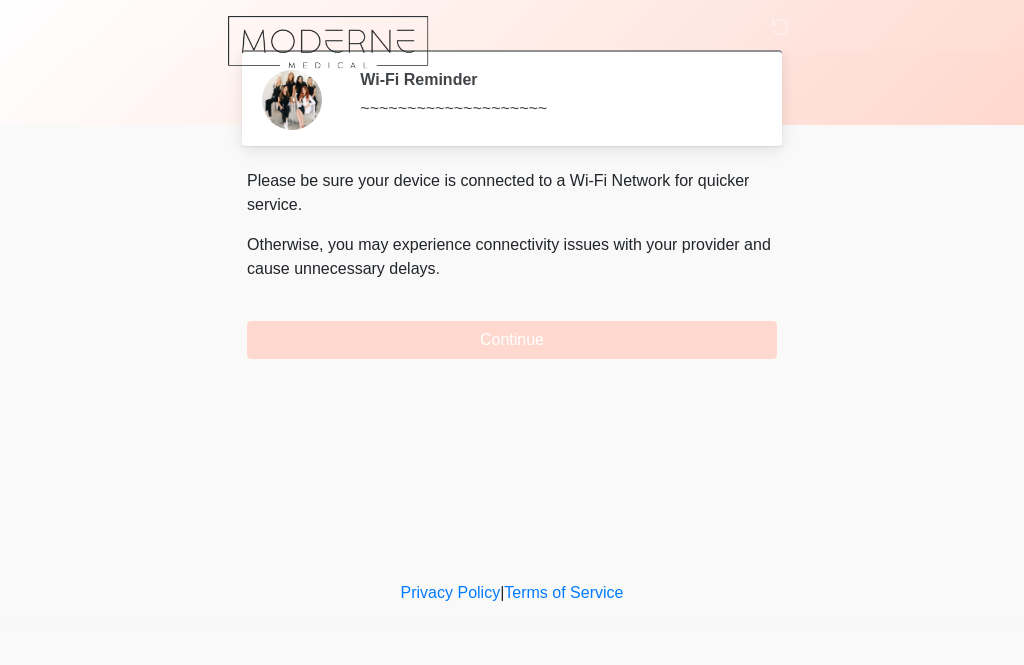 click on "Continue" at bounding box center [512, 340] 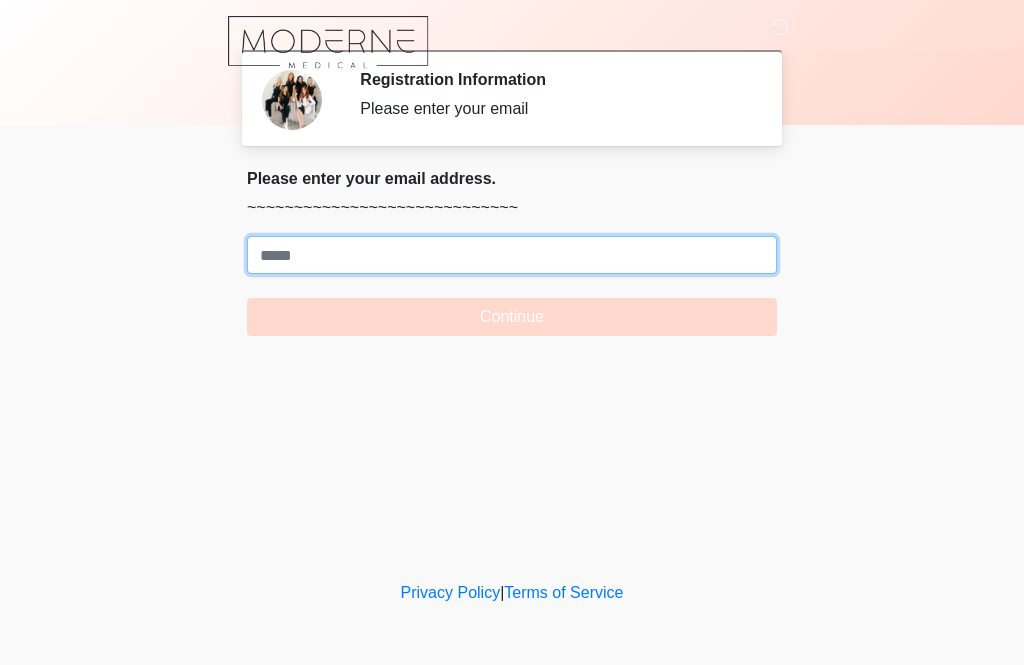 click on "Where should we email your treatment plan?" at bounding box center [512, 255] 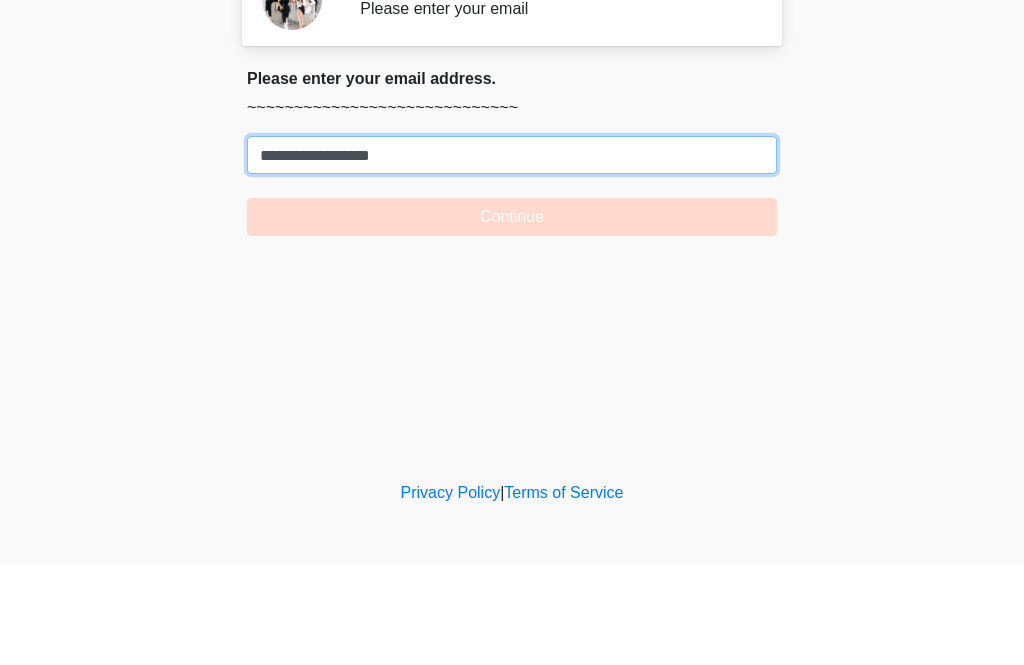 type on "**********" 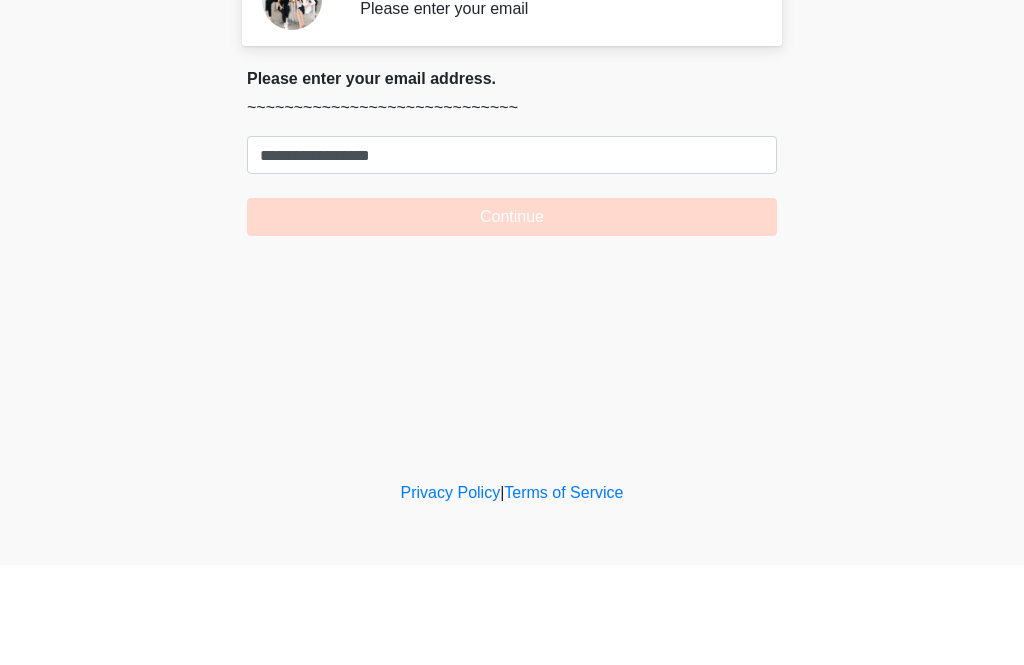 click on "Continue" at bounding box center [512, 317] 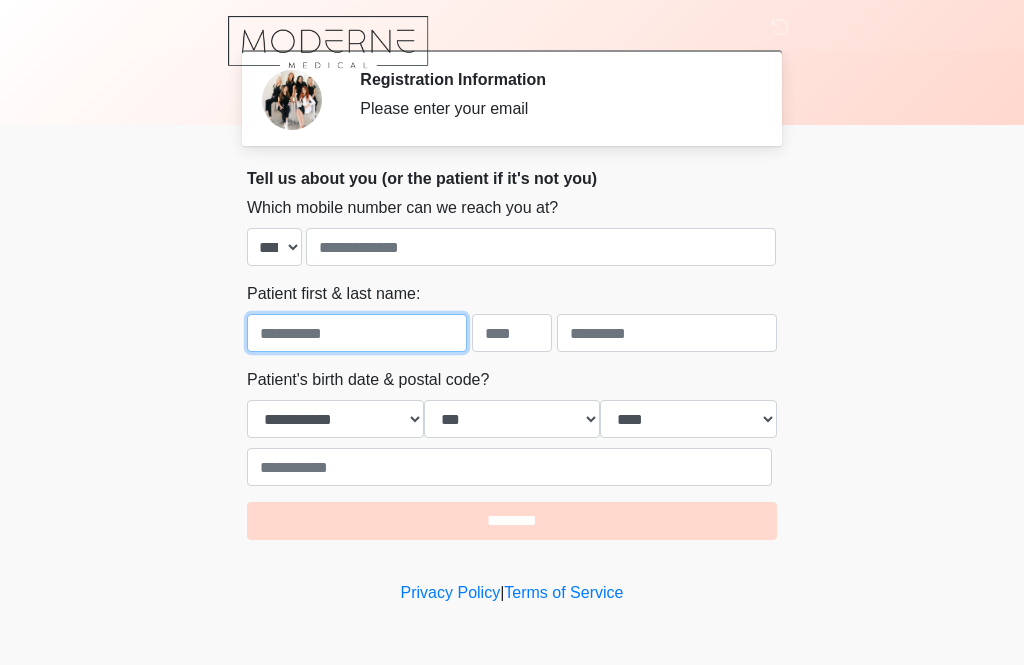 click at bounding box center (357, 333) 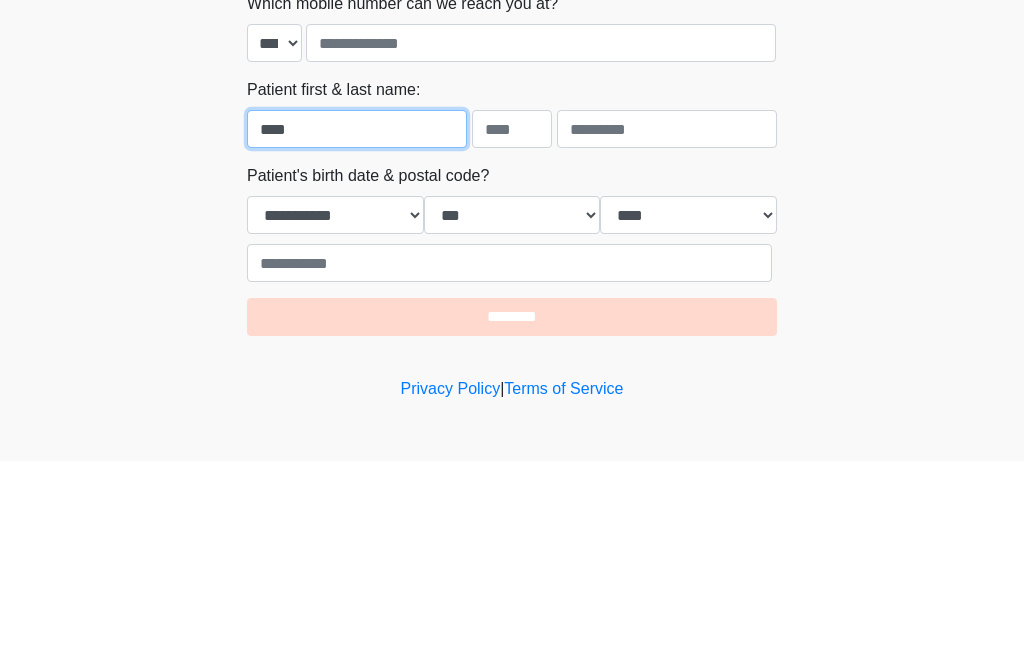 type on "****" 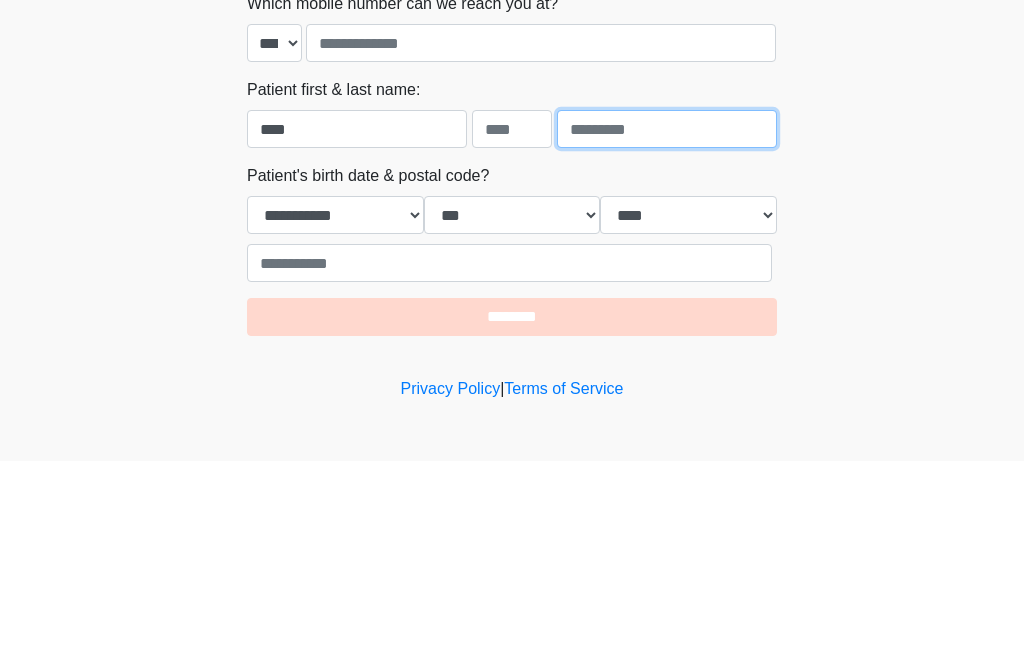click at bounding box center (667, 333) 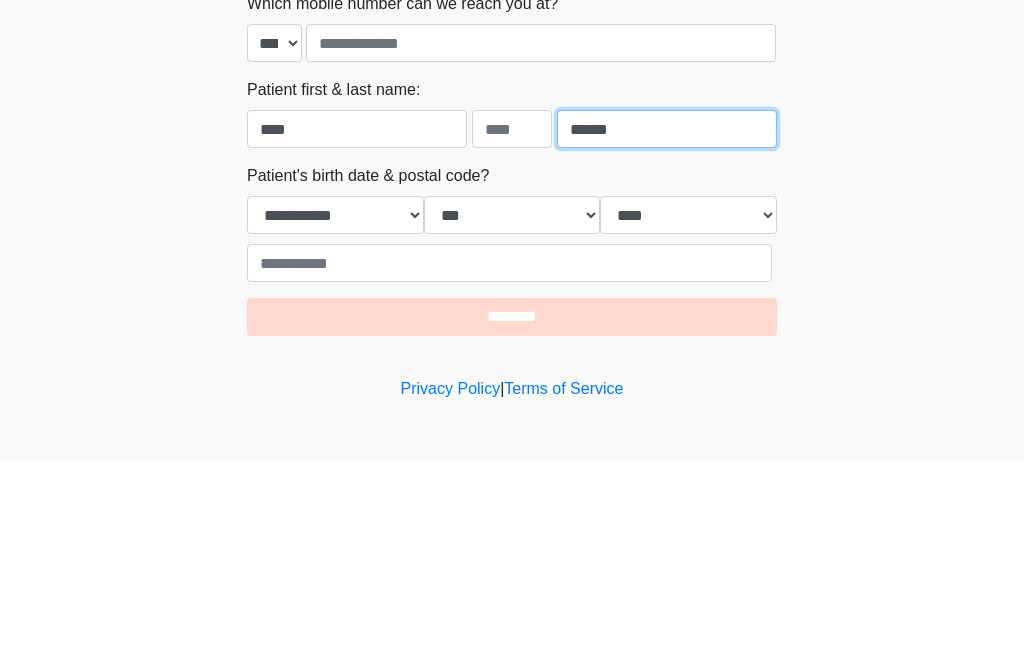 type on "******" 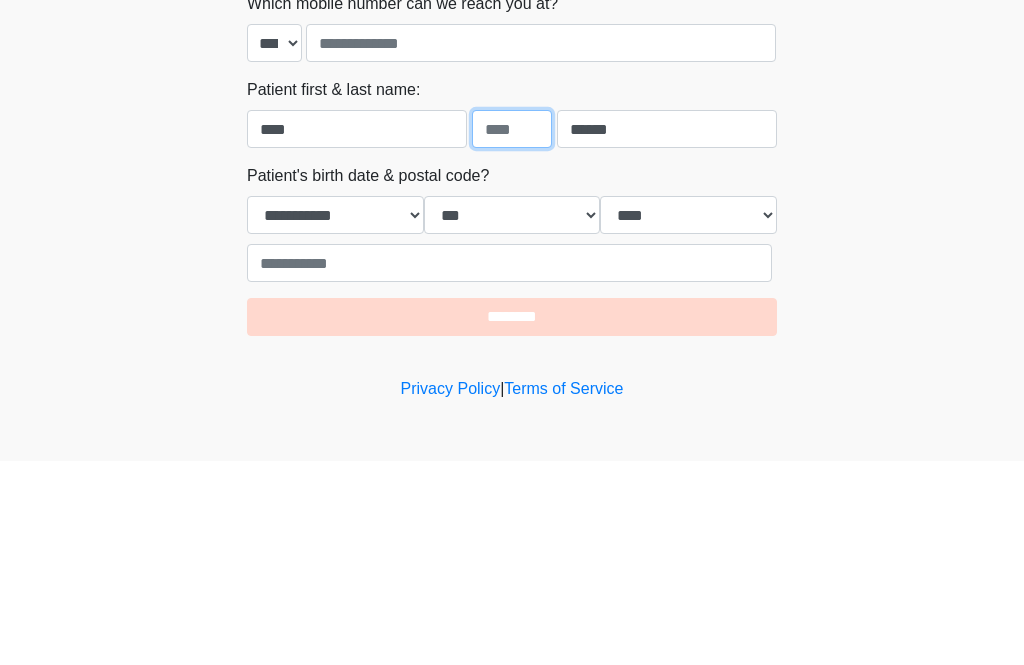 click at bounding box center [512, 333] 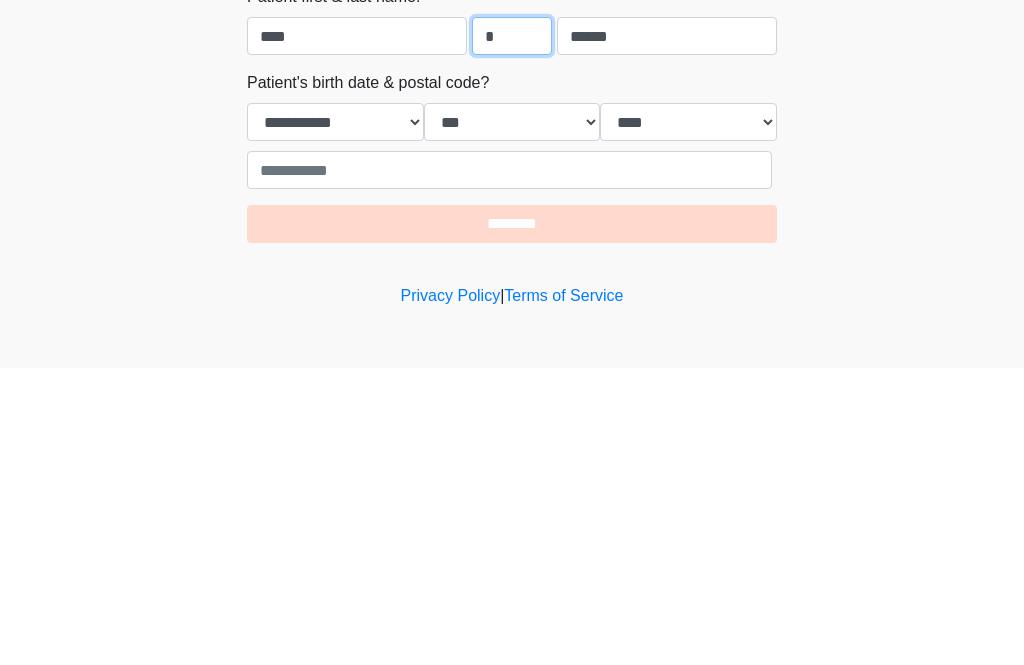 type on "*" 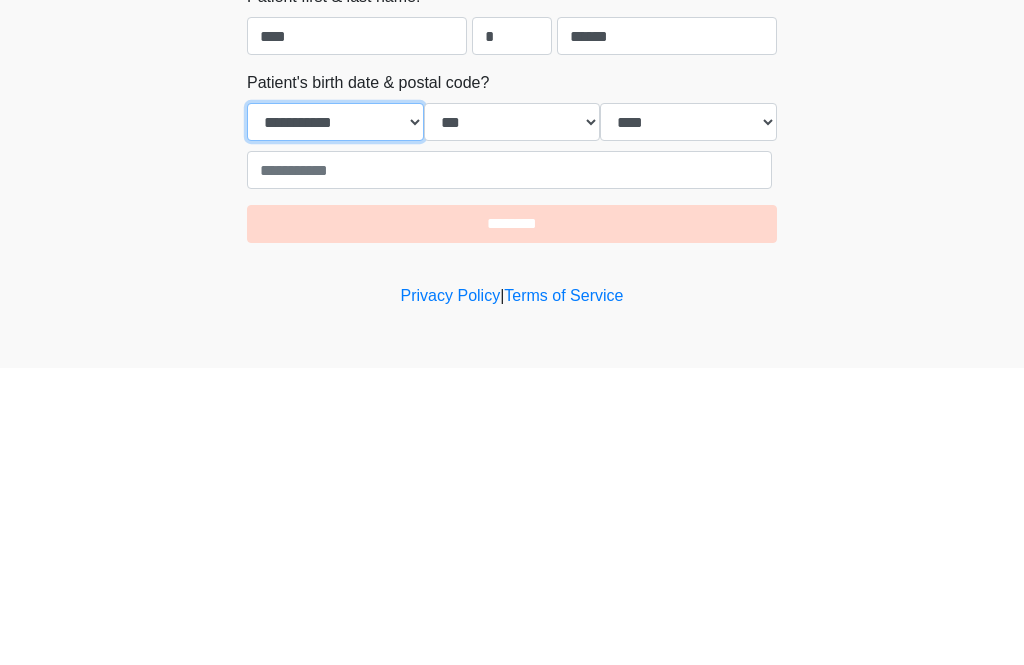 click on "**********" at bounding box center [335, 419] 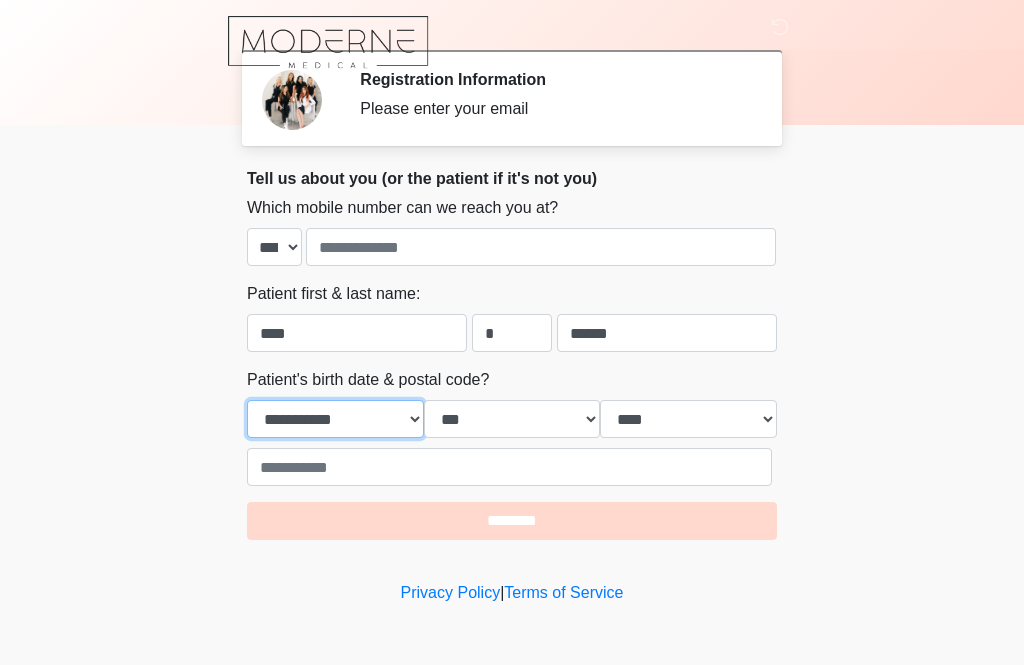 select on "*" 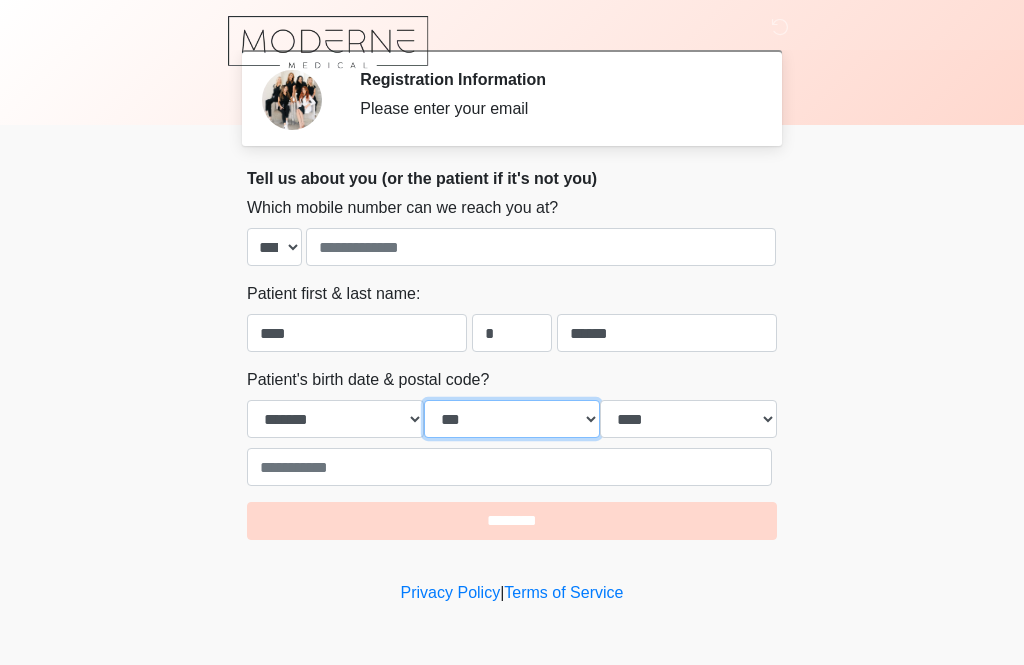 click on "***
*
*
*
*
*
*
*
*
*
**
**
**
**
**
**
**
**
**
**
**
**
**
**
**
**
**
**
**
**
**
**" at bounding box center (512, 419) 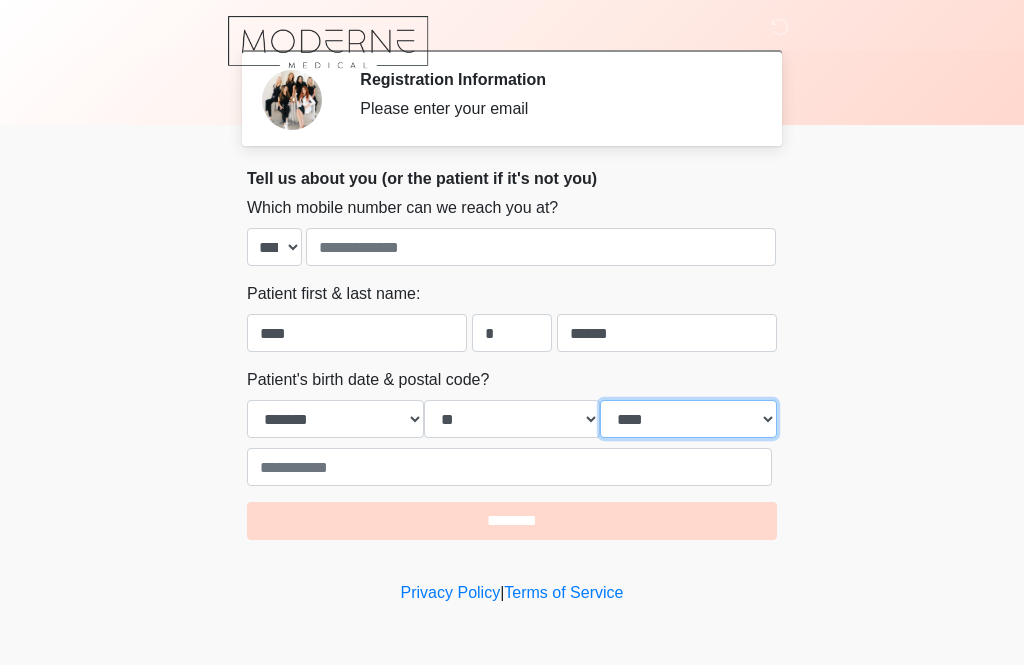 click on "****
****
****
****
****
****
****
****
****
****
****
****
****
****
****
****
****
****
****
****
****
****
****
****
****
****
****
****
****
****
****
****
****
****
****
****
****
****
****
****
****
****
****
****
****
****
****
****
****
****
****
****
****
****
****
****
****
****
****
****
****
****
****
****
****
****
****
****
****
****
****
****
****
****
****
****
****
****
****
****
****
****
****
****
****
****
****
****
****
****
****
****
****
****
****
****
****
****
****
****
****
****" at bounding box center (688, 419) 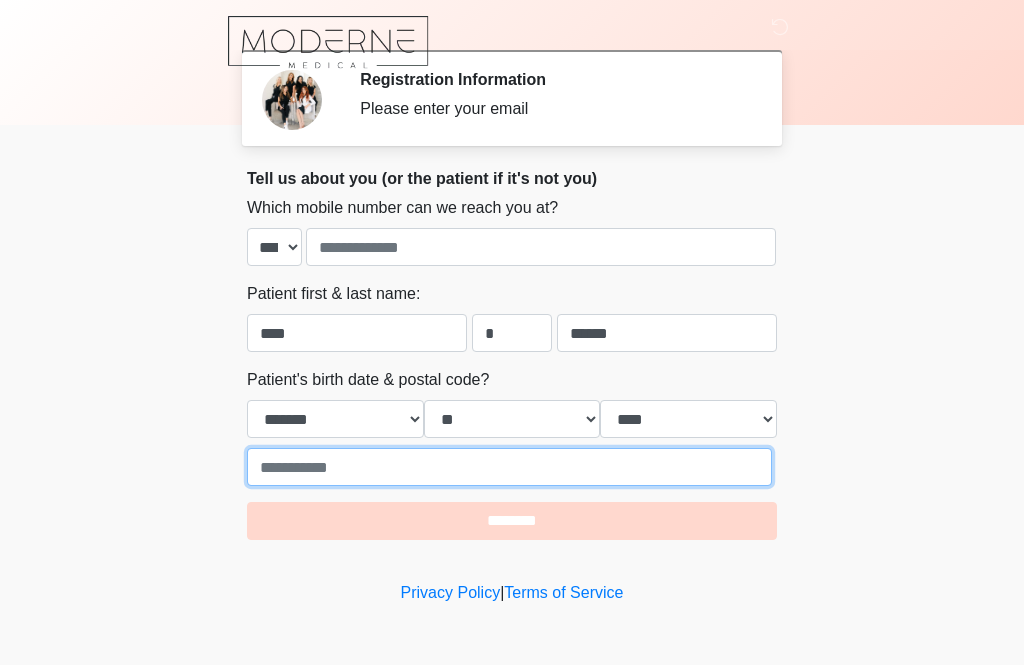 click at bounding box center [509, 467] 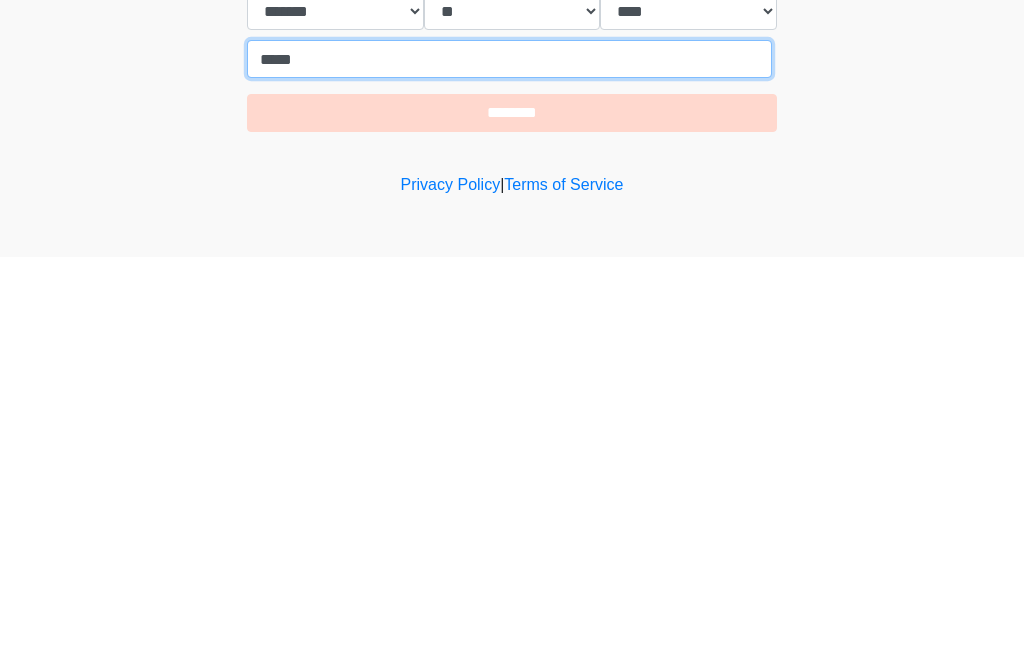 type on "*****" 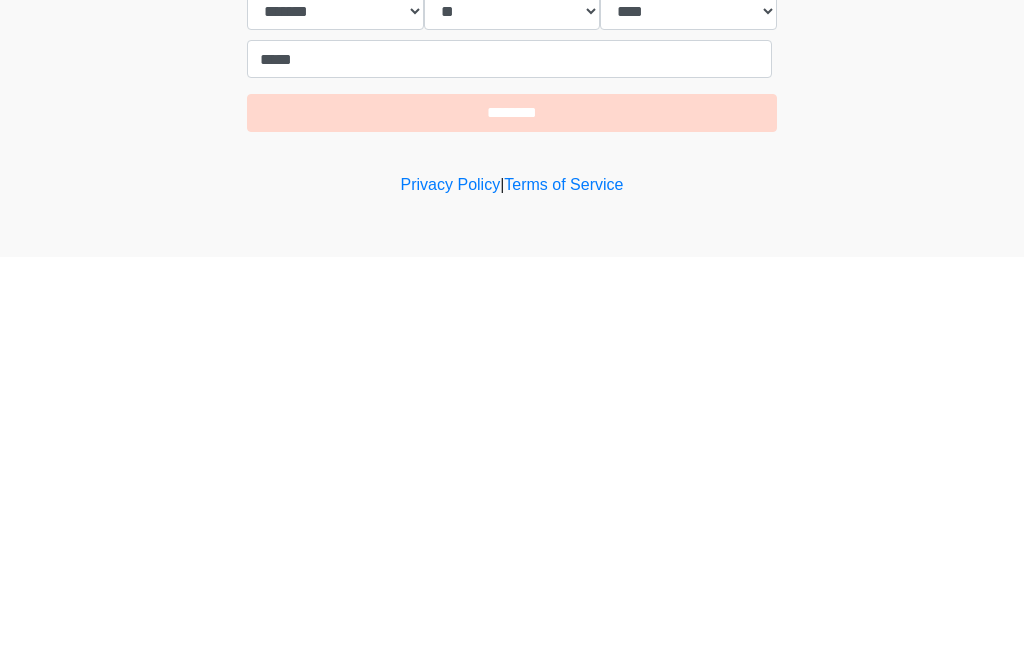 click on "********" at bounding box center [512, 521] 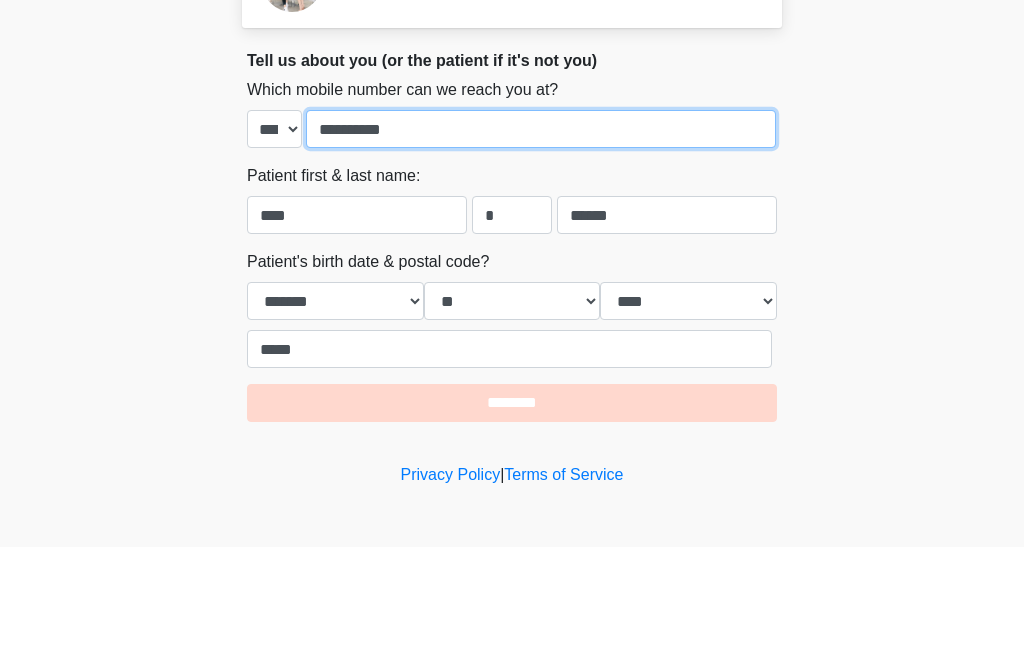 type on "**********" 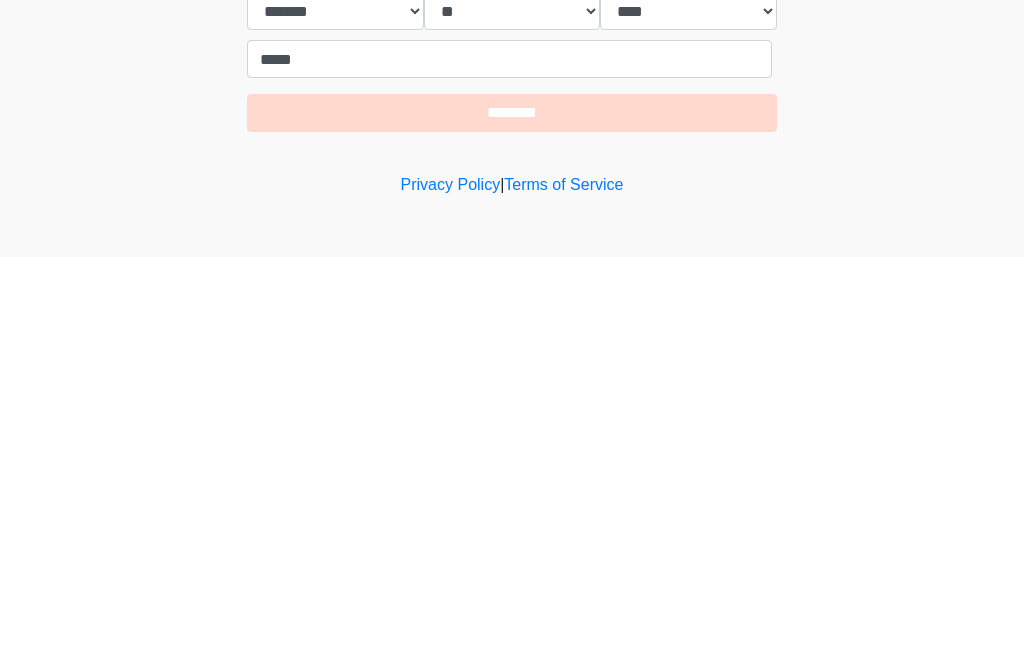 click on "********" at bounding box center [512, 521] 